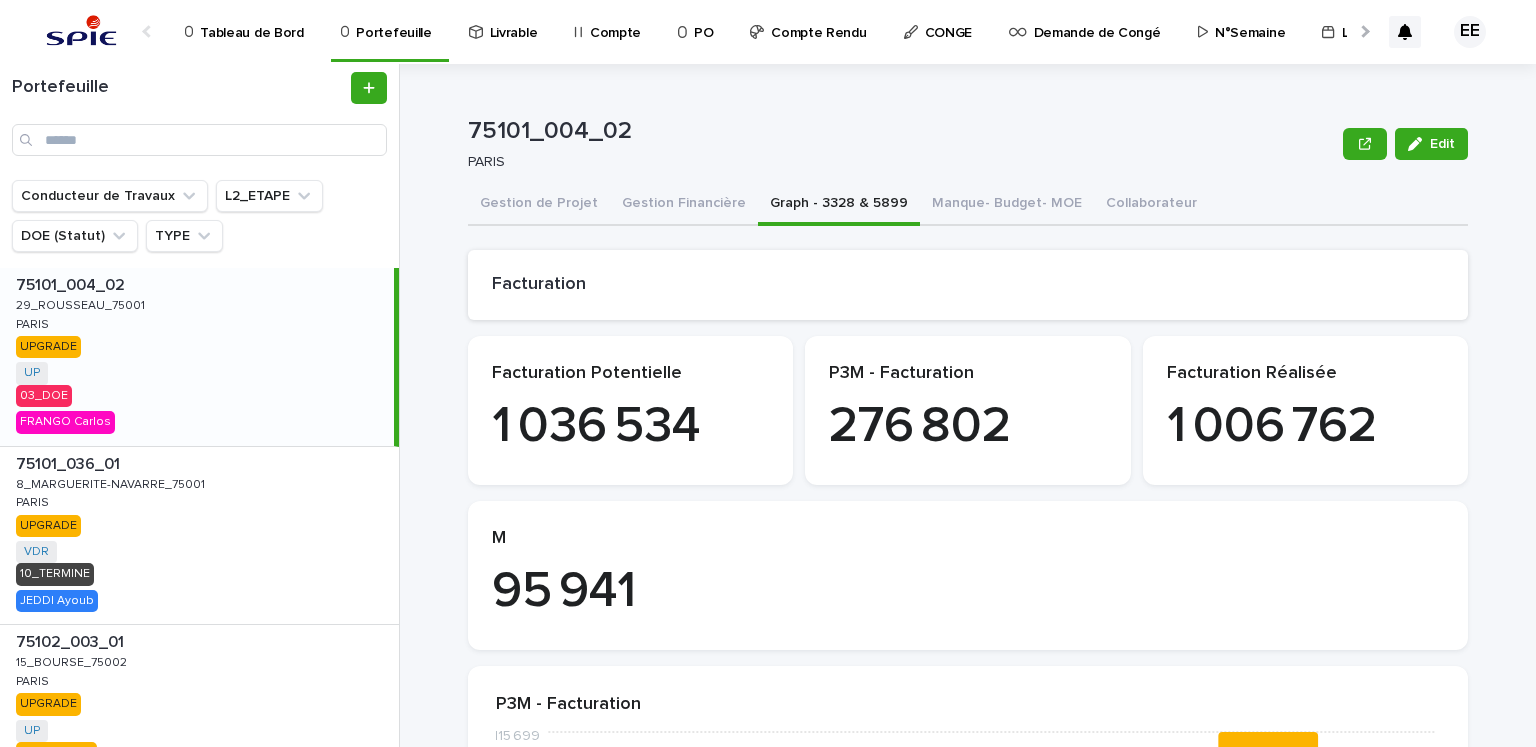 scroll, scrollTop: 0, scrollLeft: 0, axis: both 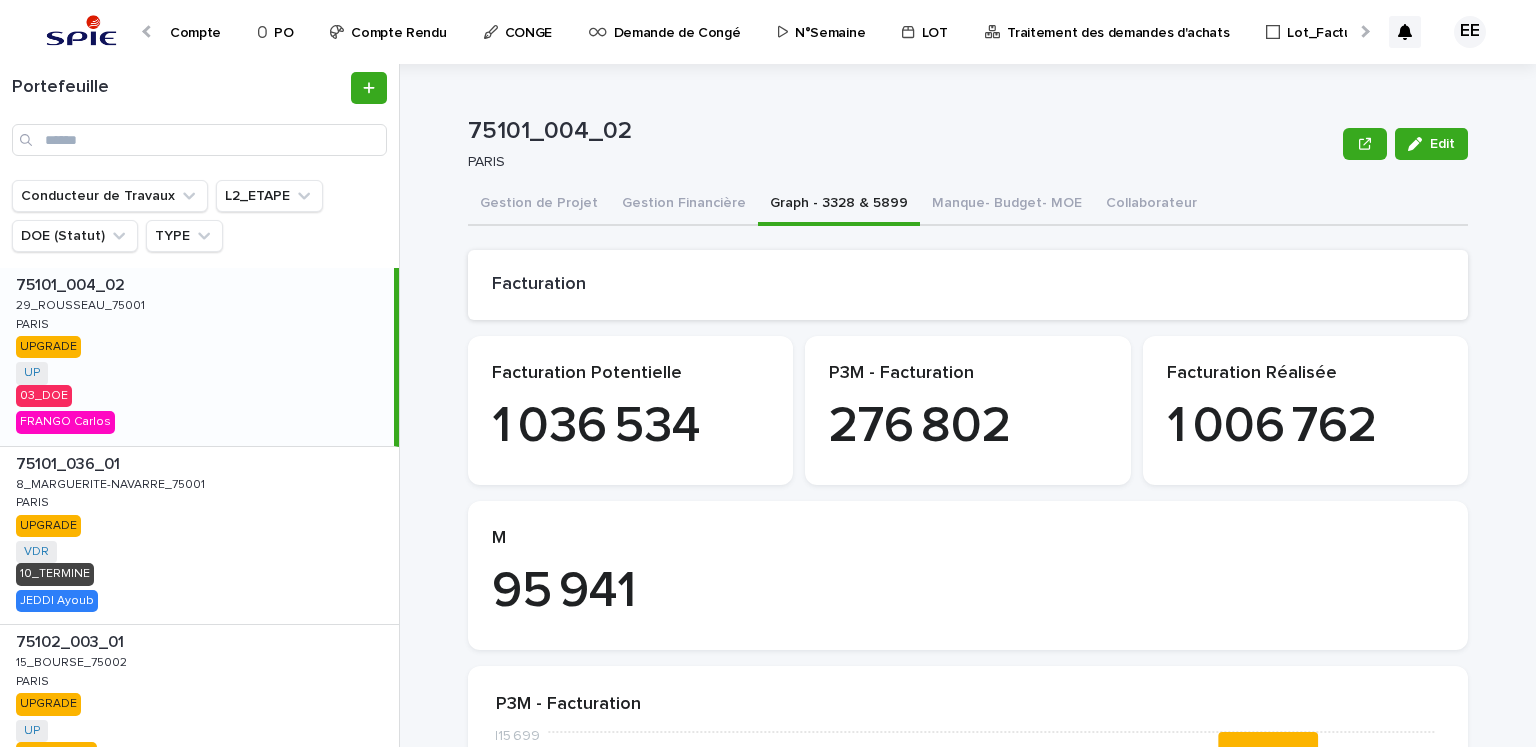 click on "Traitement des demandes d'achats" at bounding box center (1118, 21) 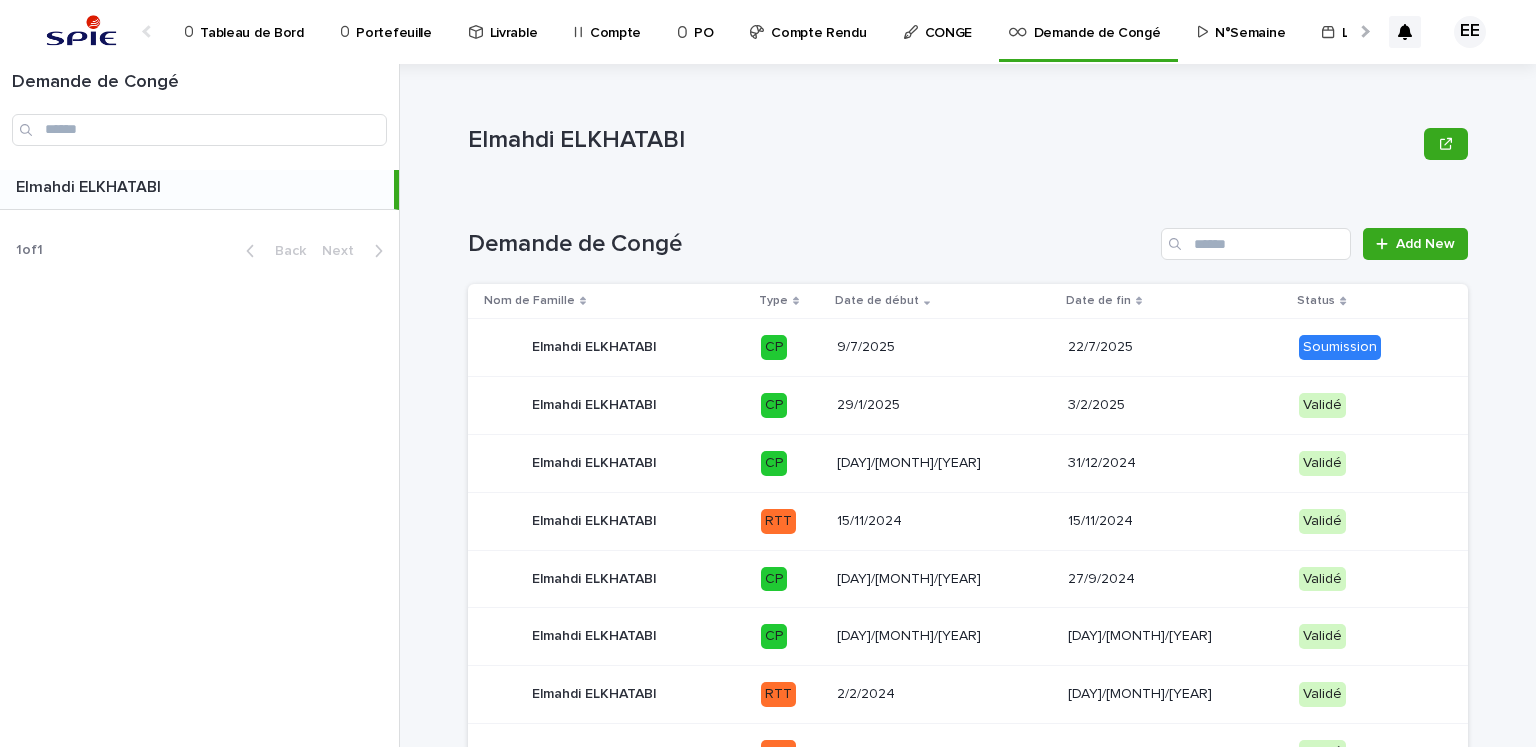 click at bounding box center [1363, 31] 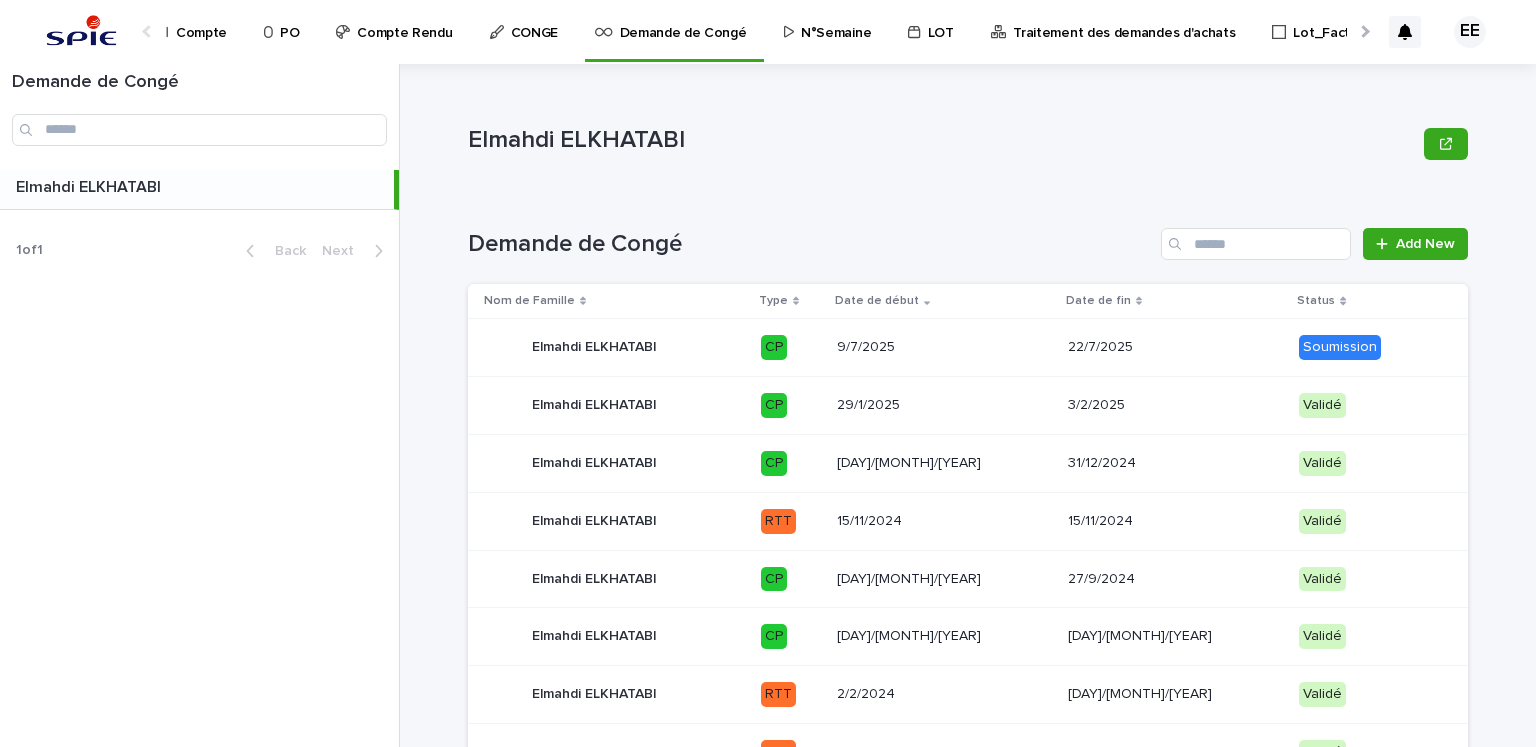 scroll, scrollTop: 0, scrollLeft: 420, axis: horizontal 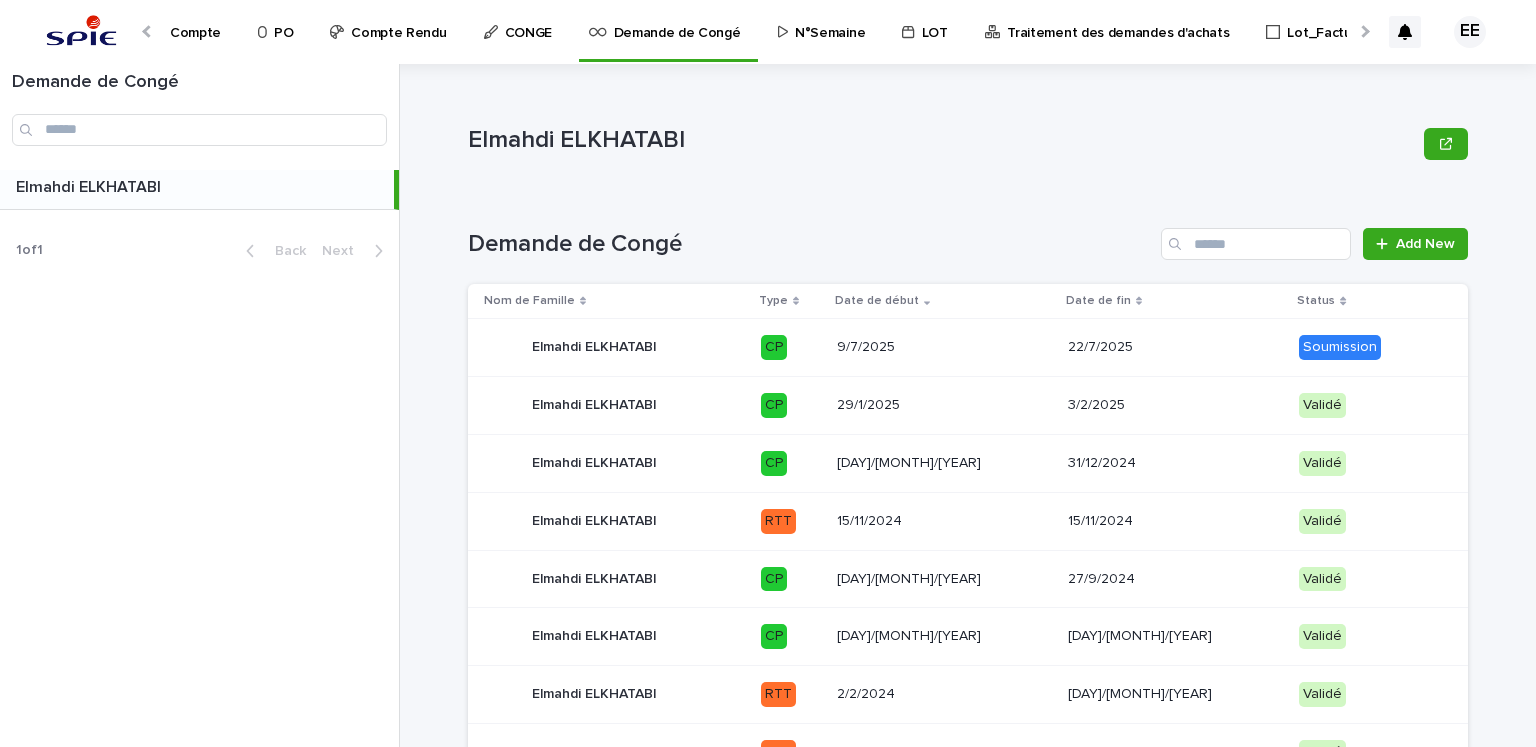 click on "Traitement des demandes d'achats" at bounding box center (1118, 21) 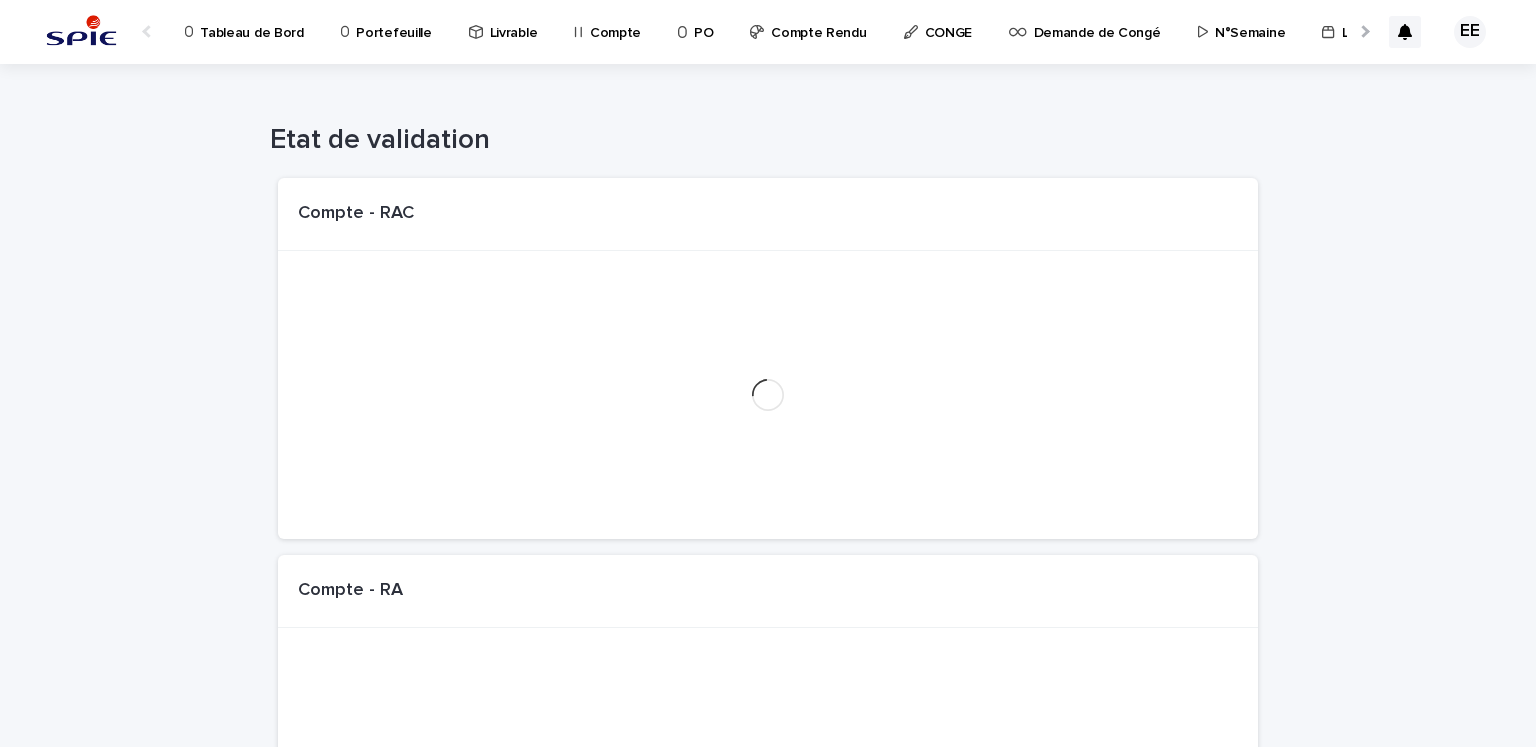 scroll, scrollTop: 0, scrollLeft: 34, axis: horizontal 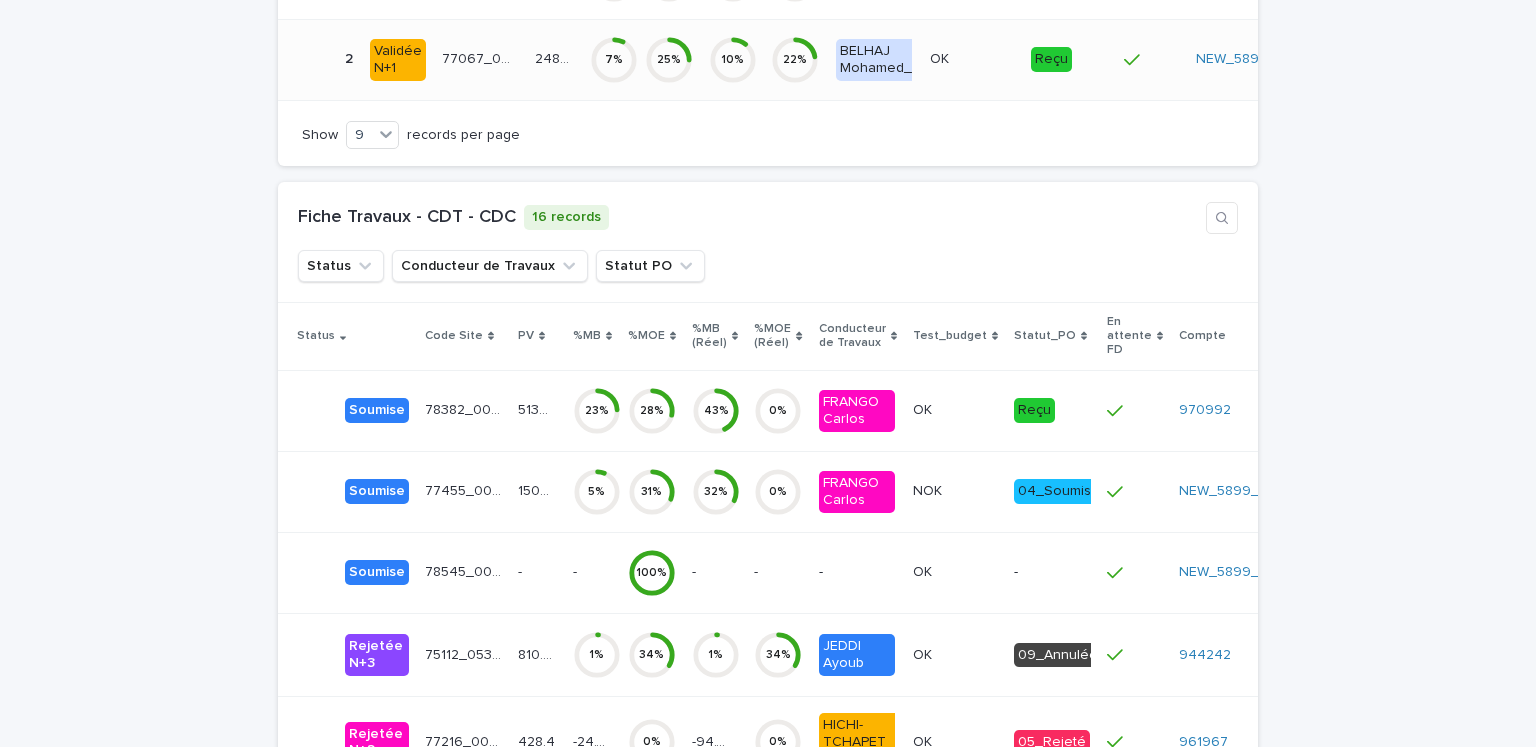 click on "24824.26" at bounding box center [556, 57] 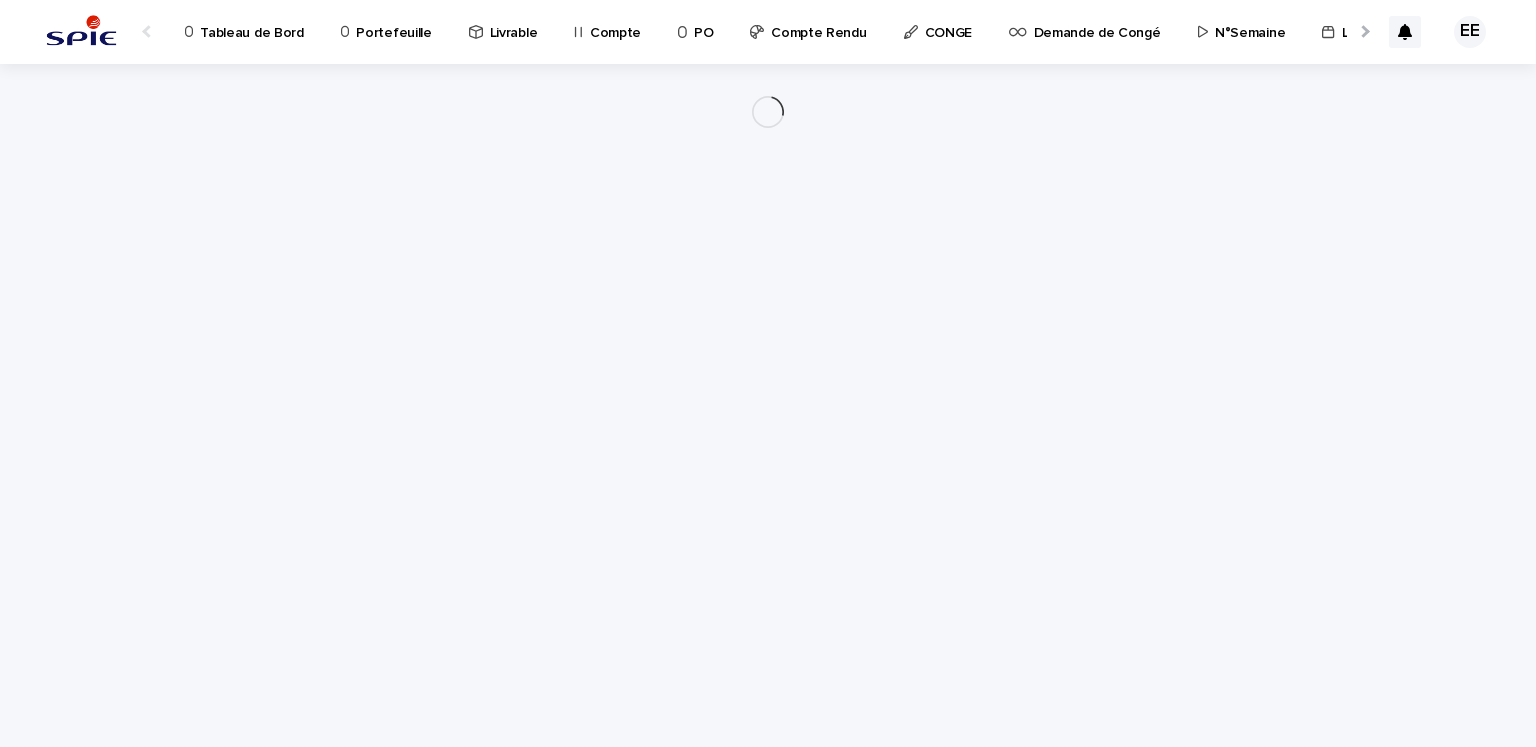 scroll, scrollTop: 0, scrollLeft: 0, axis: both 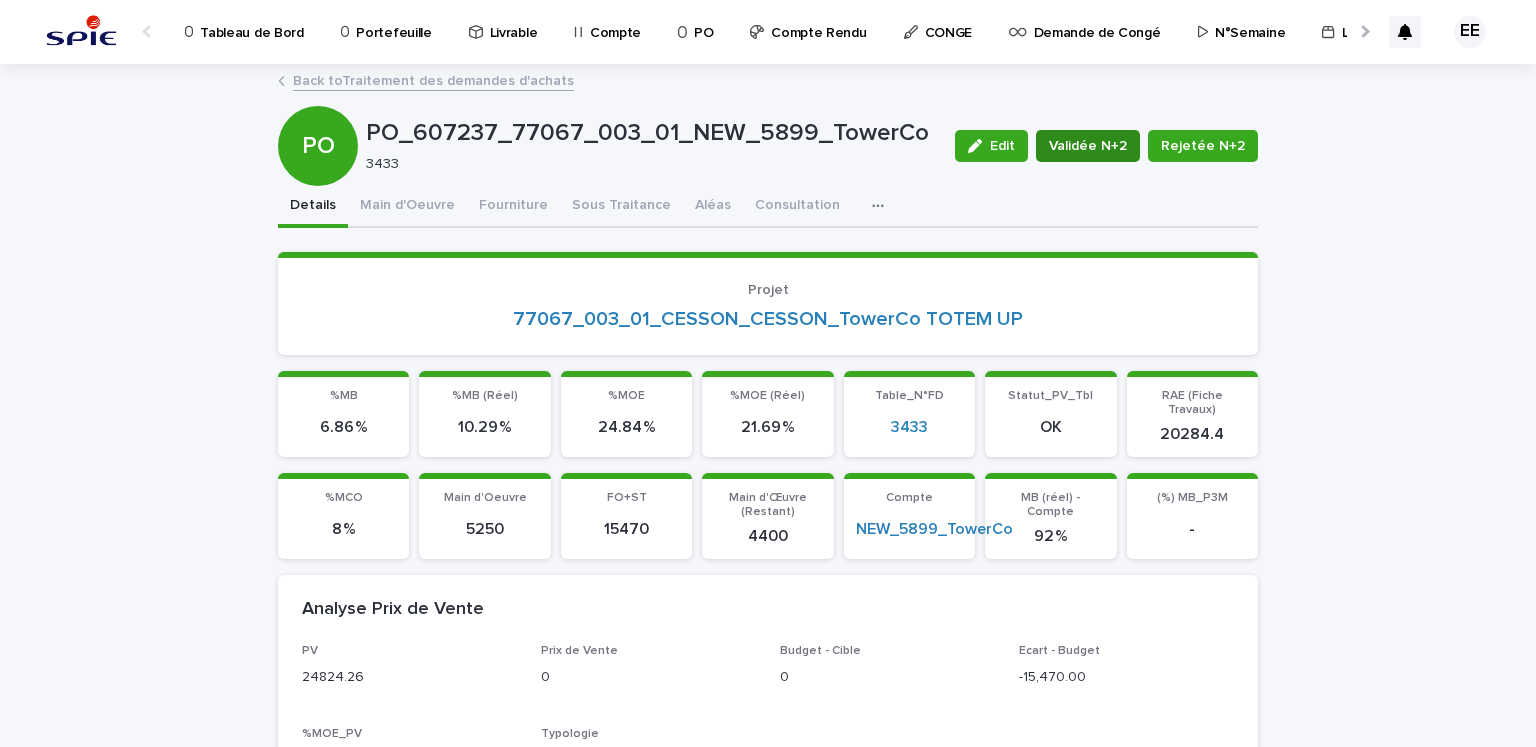 click on "Validée N+2" at bounding box center (1088, 146) 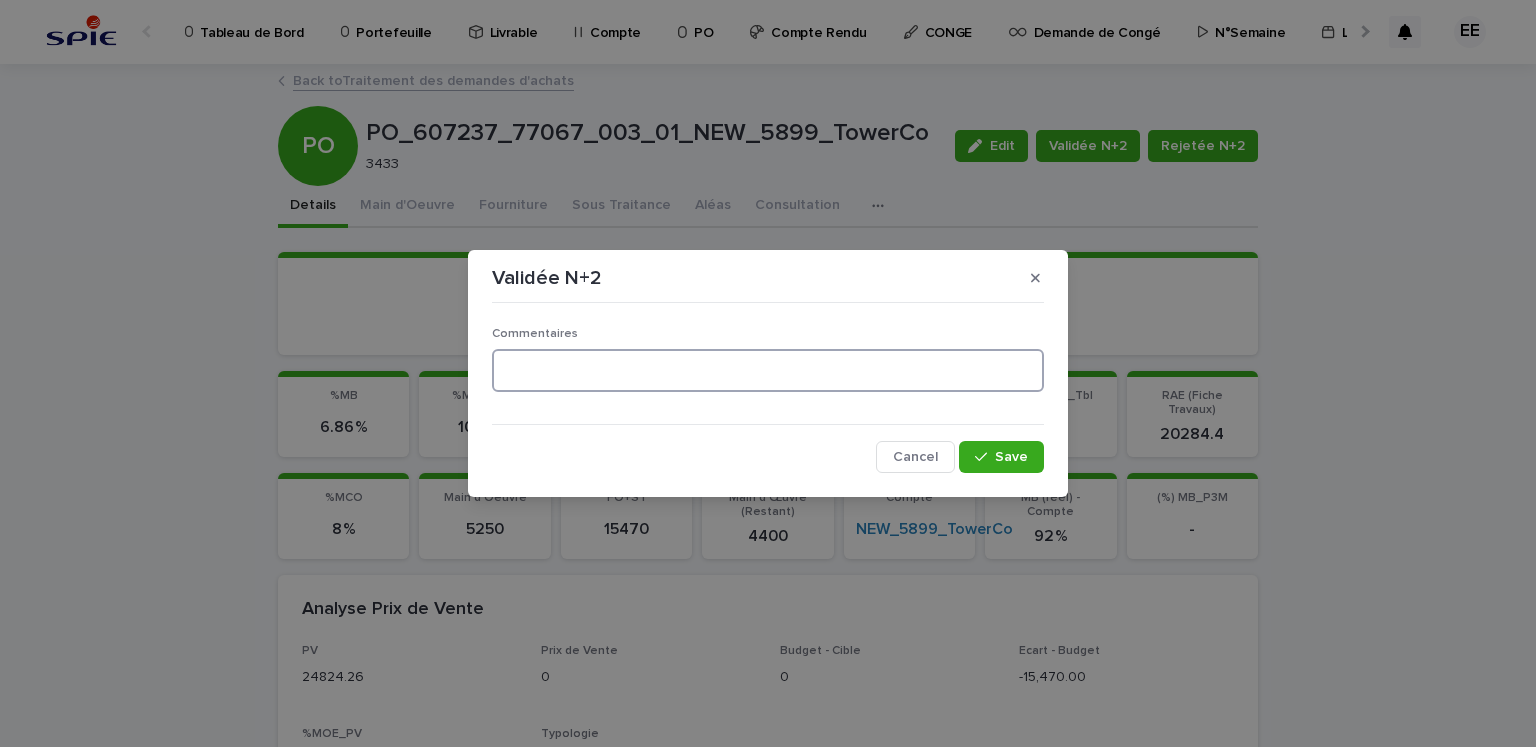 click at bounding box center [768, 370] 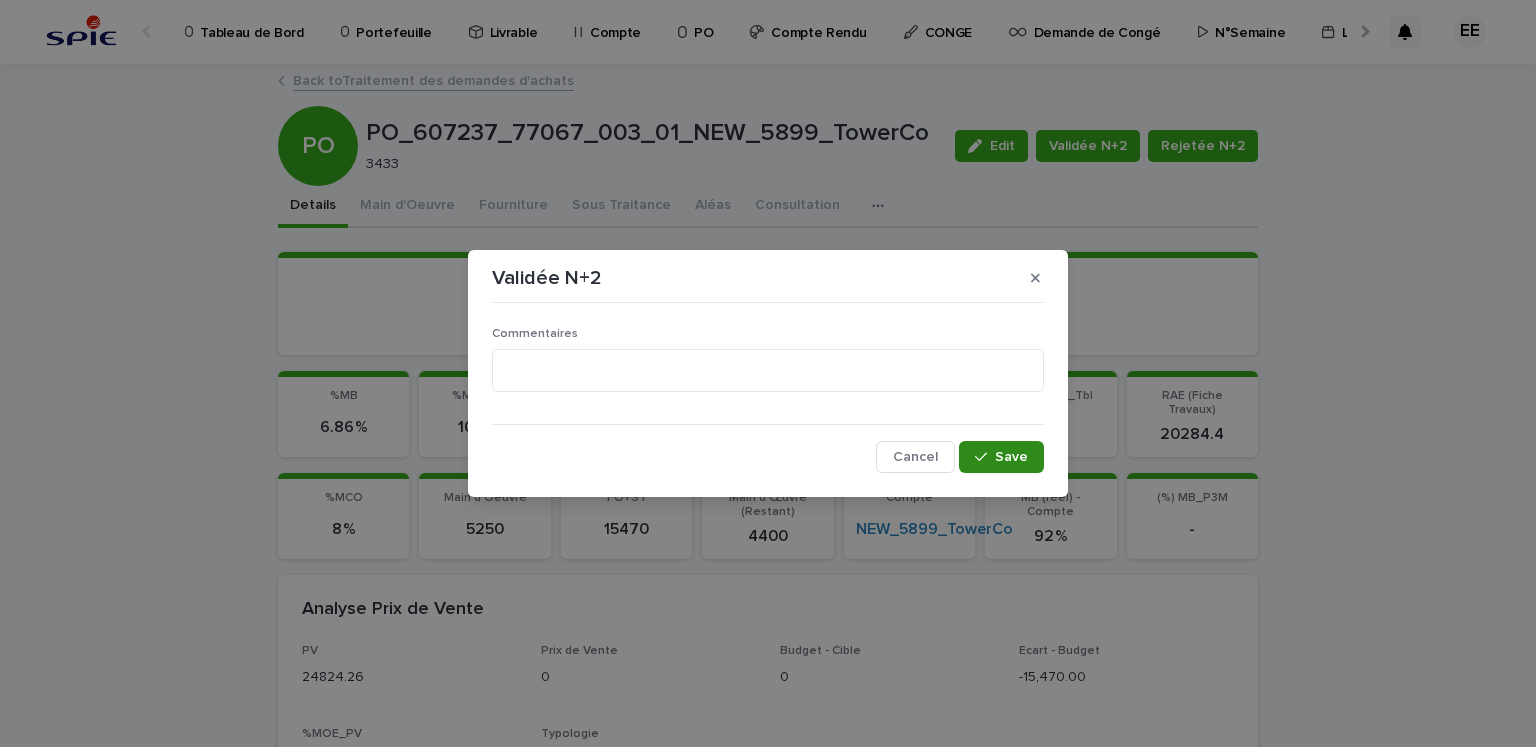 click on "Save" at bounding box center [1001, 457] 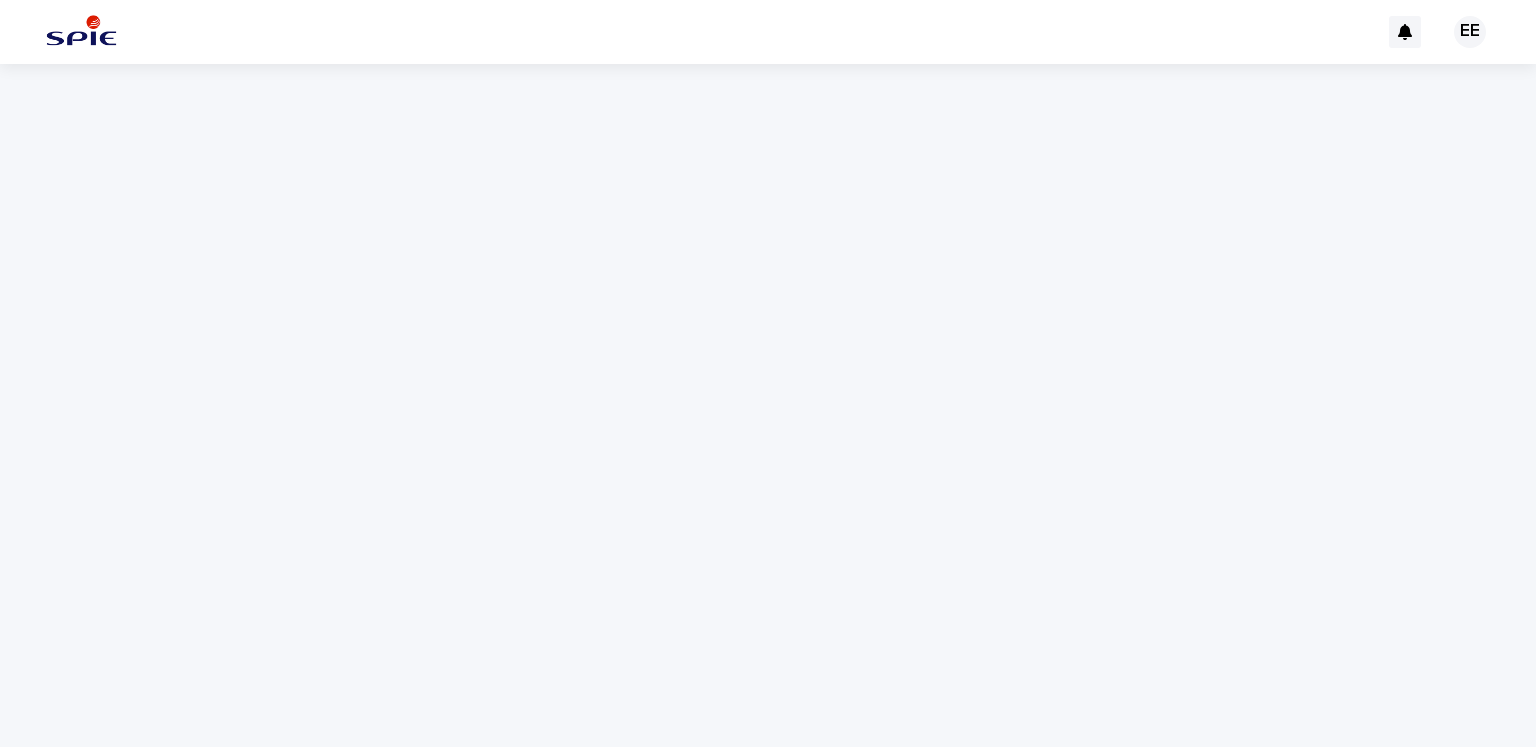 scroll, scrollTop: 0, scrollLeft: 0, axis: both 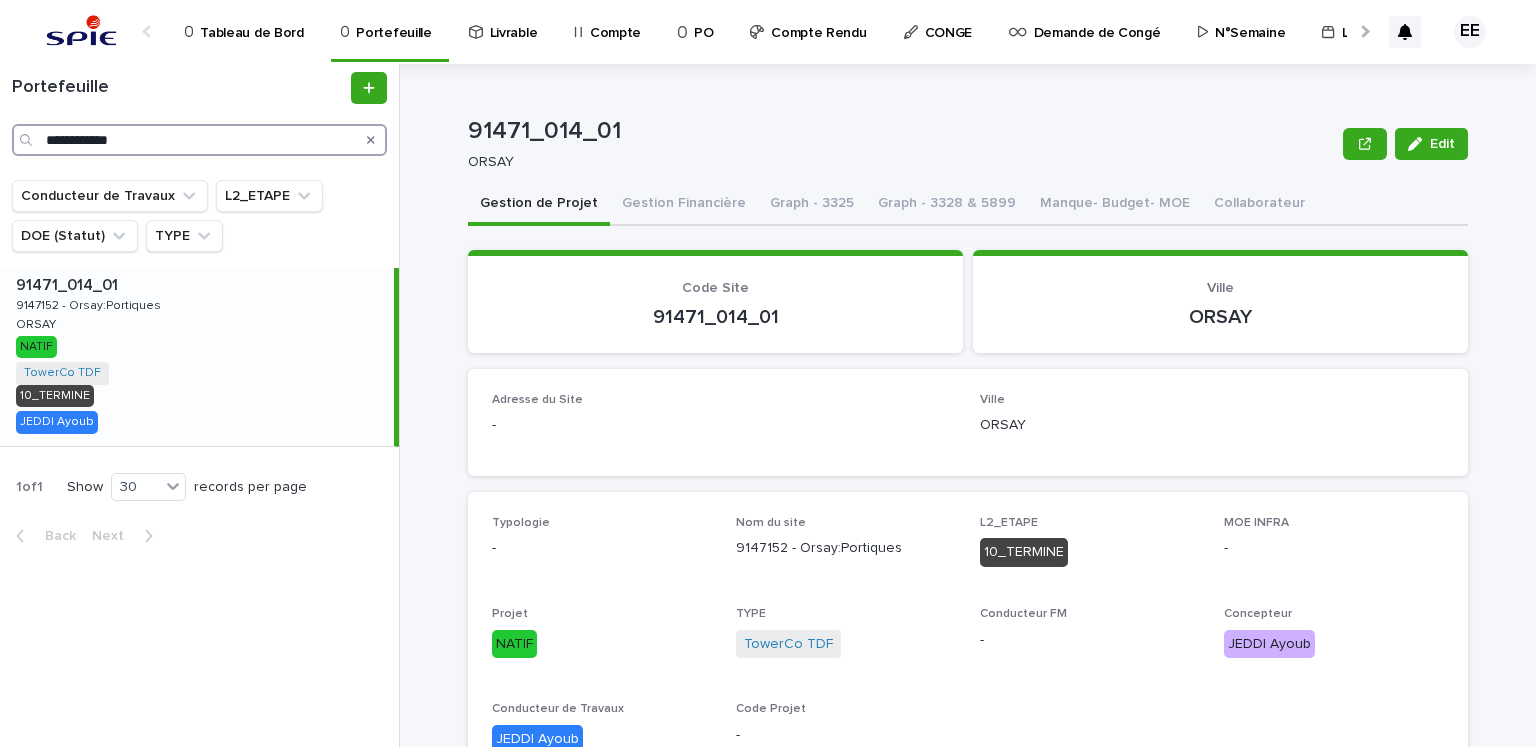 drag, startPoint x: 293, startPoint y: 132, endPoint x: 31, endPoint y: 124, distance: 262.1221 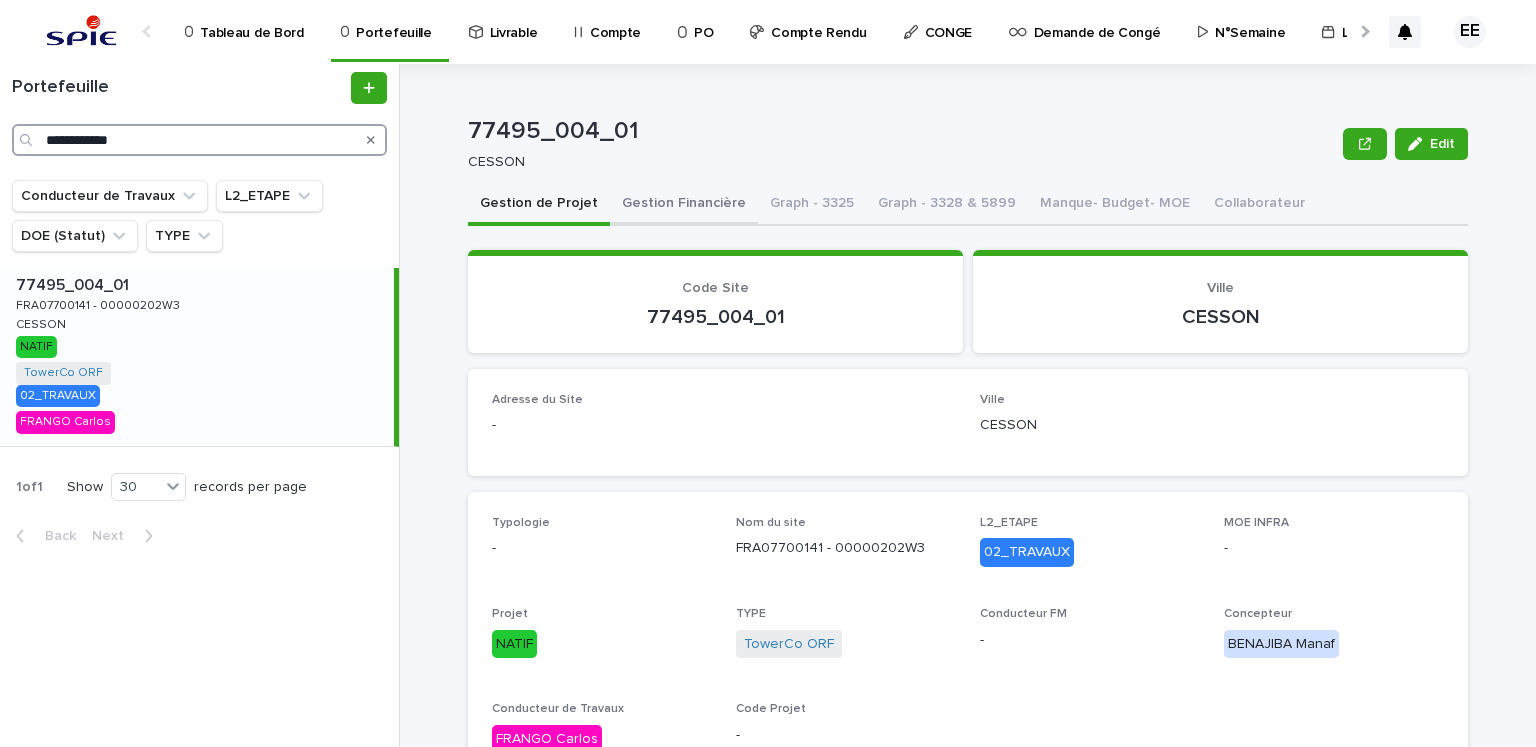 type on "**********" 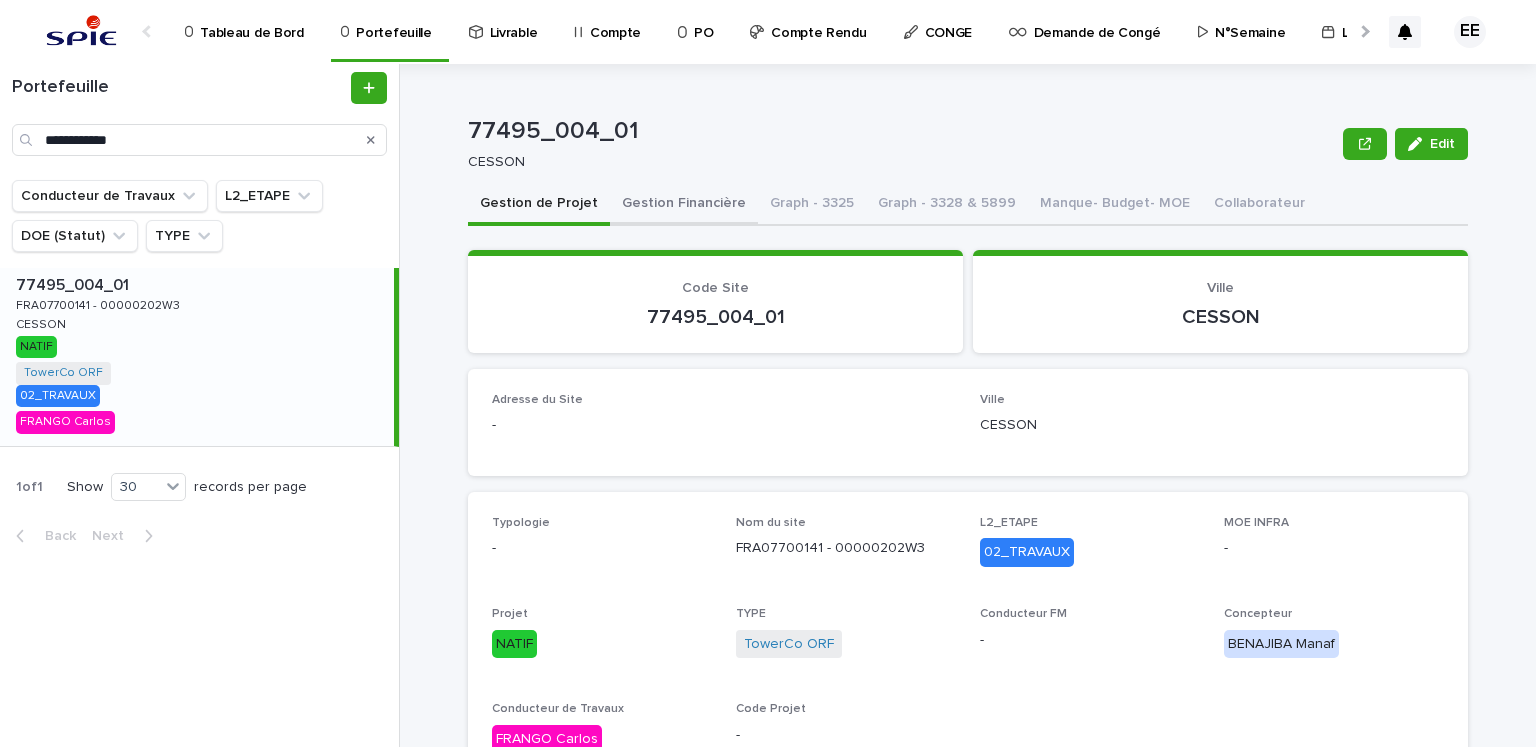 click on "Gestion Financière" at bounding box center [684, 205] 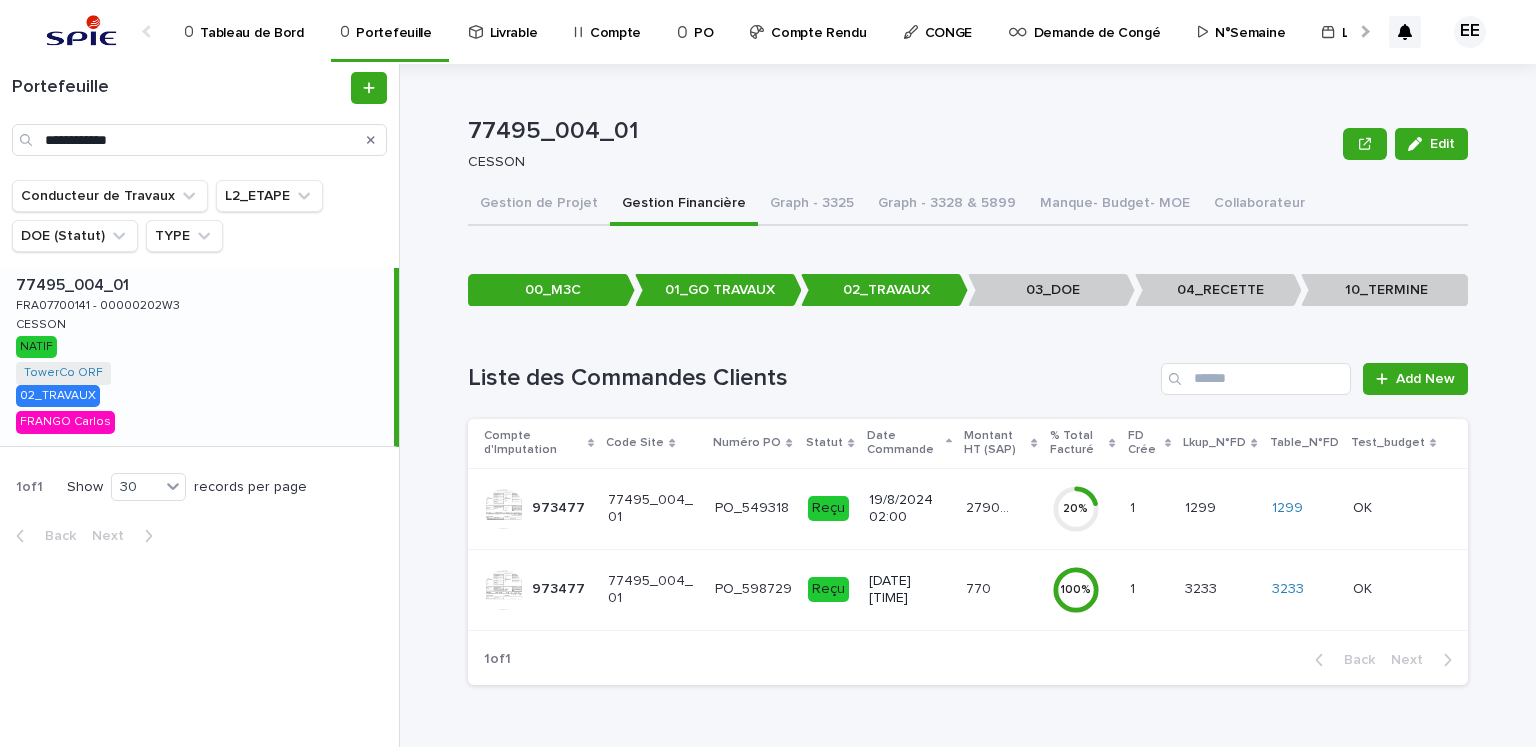 click on "27901.2" at bounding box center [990, 506] 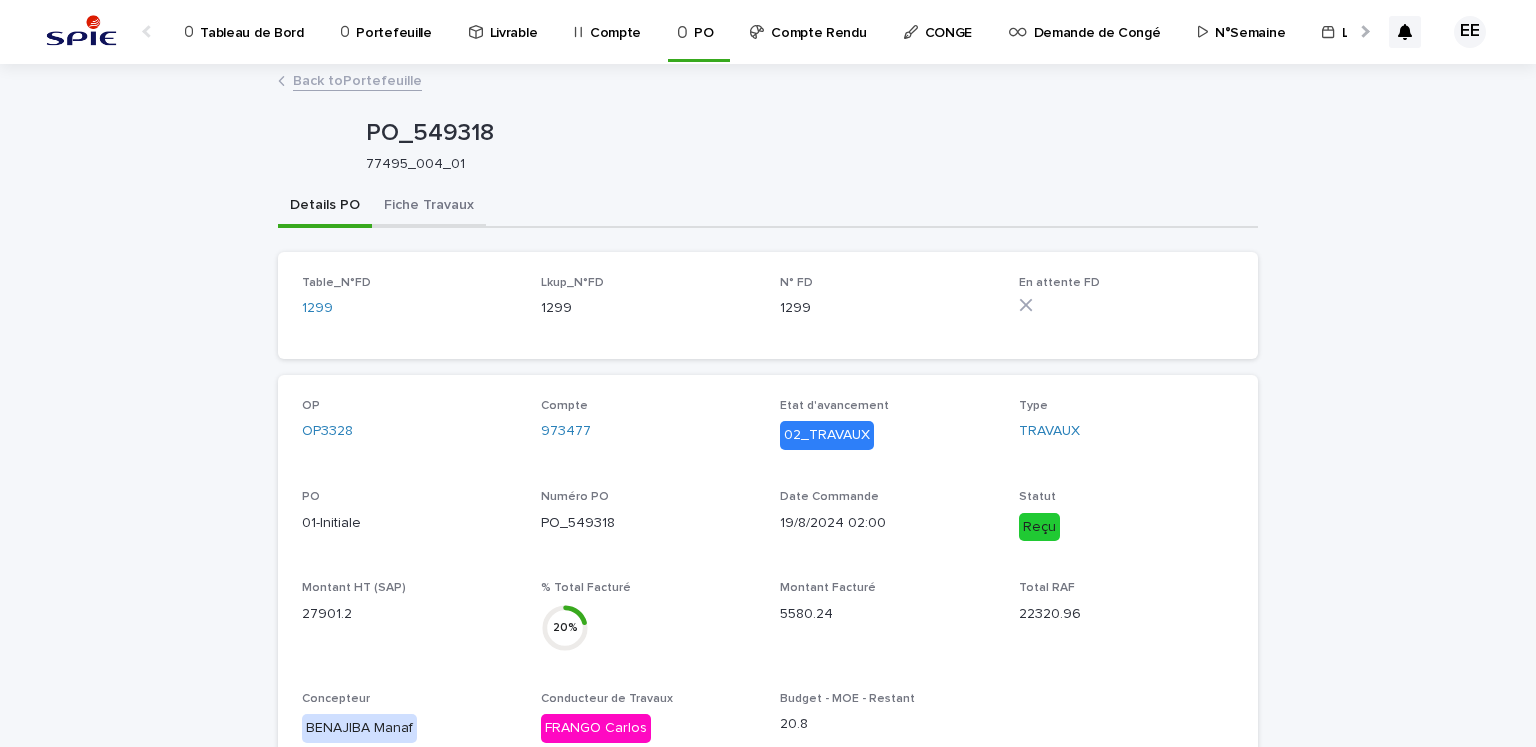 click on "Fiche Travaux" at bounding box center [429, 207] 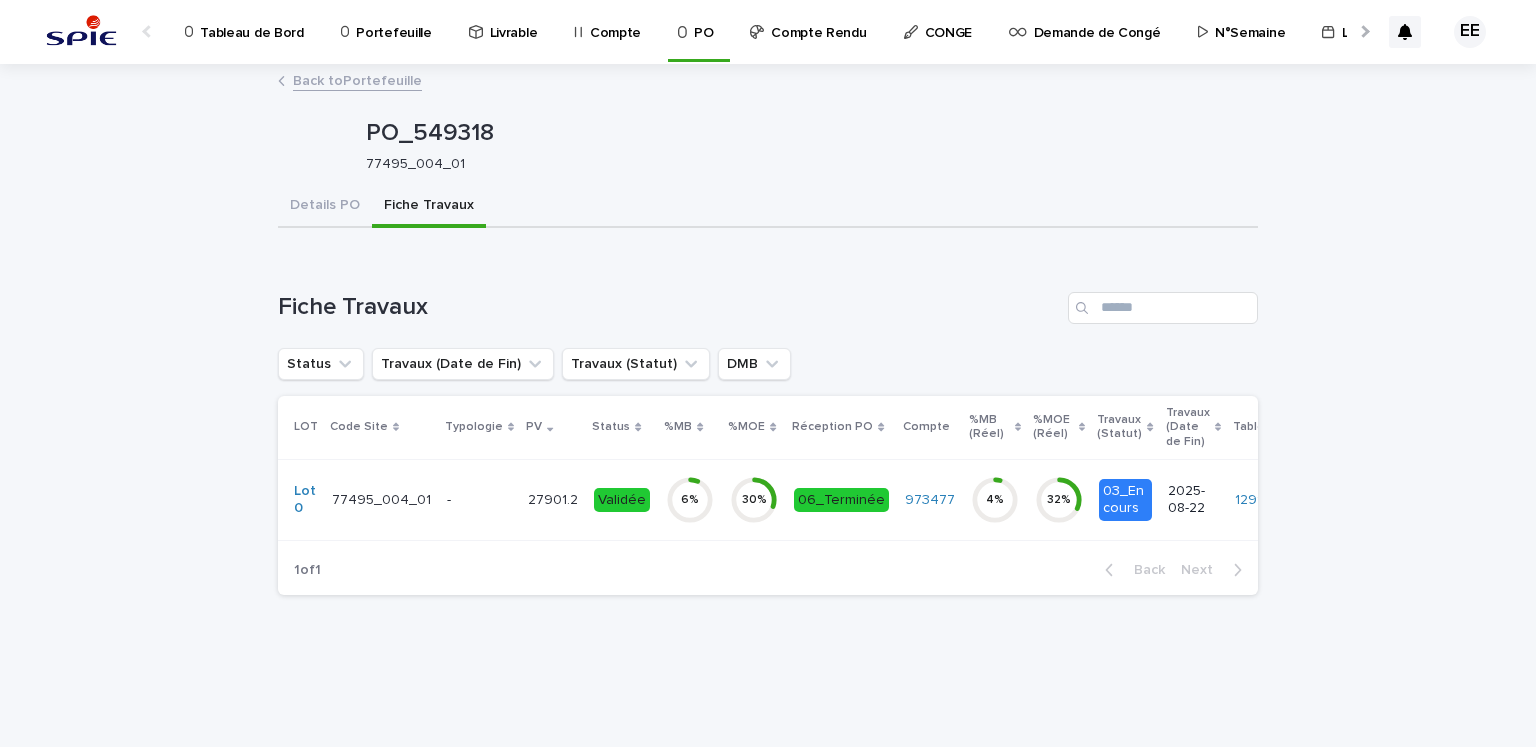 click on "-" at bounding box center [479, 499] 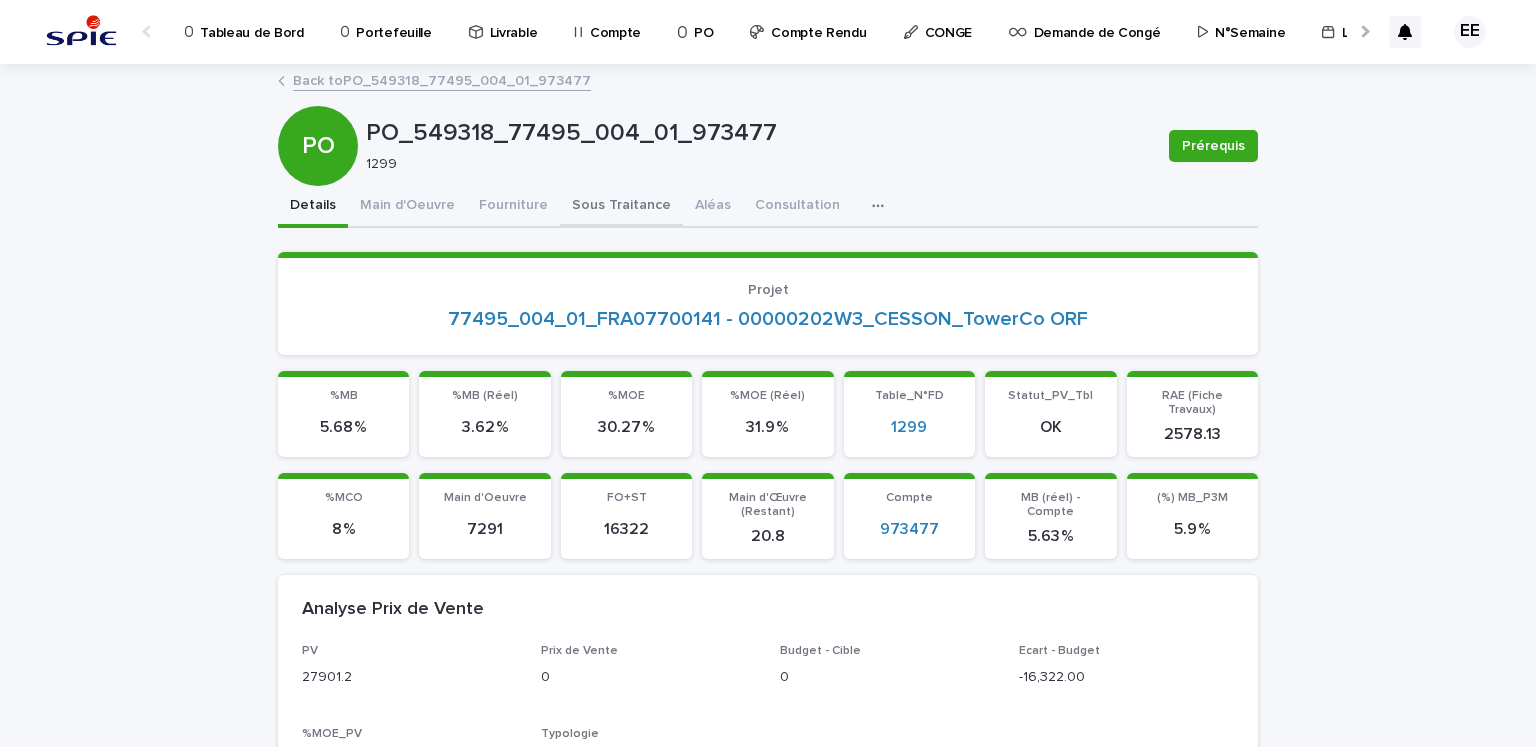 click on "Sous Traitance" at bounding box center (621, 207) 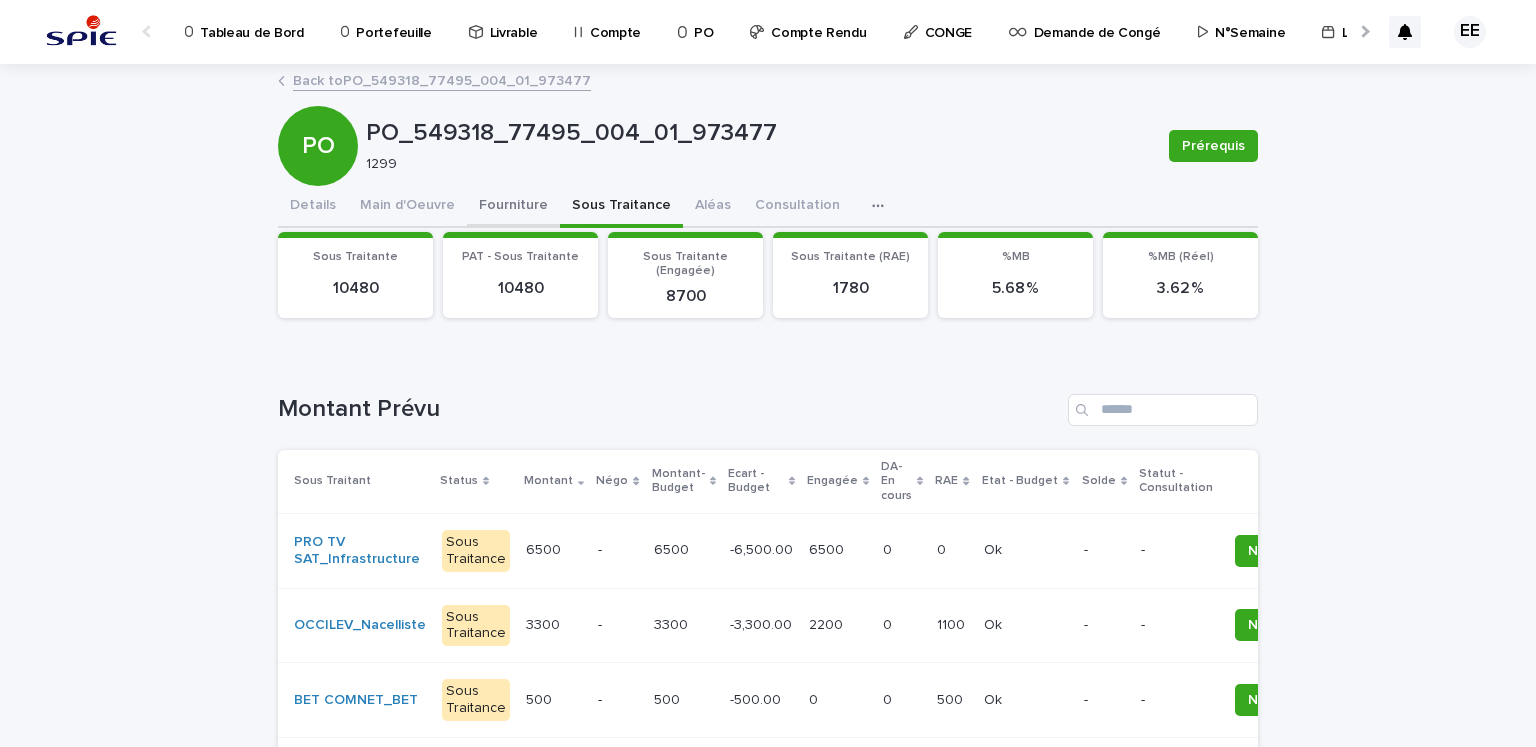 click on "Fourniture" at bounding box center [513, 207] 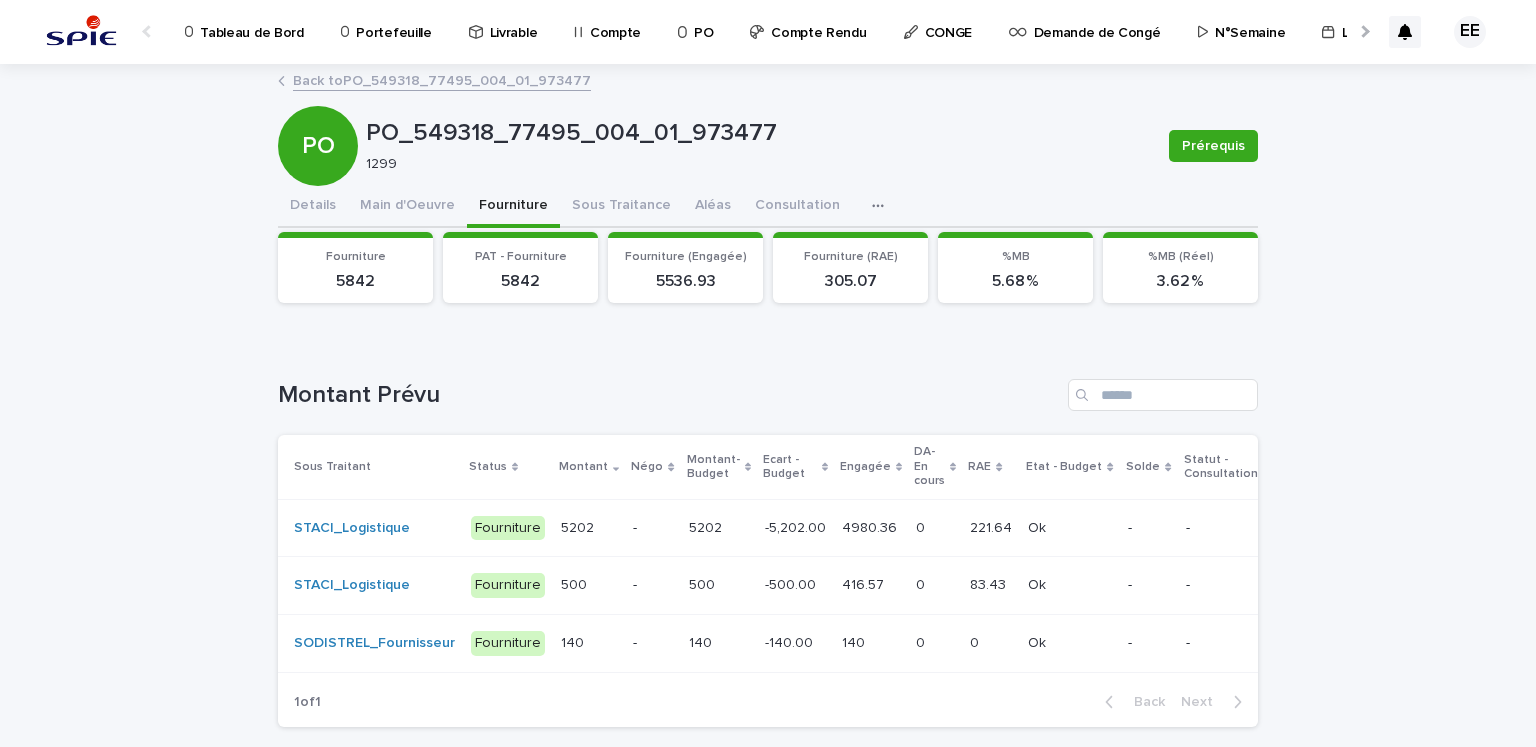 click on "Back to  PO_549318_77495_004_01_973477" at bounding box center [442, 79] 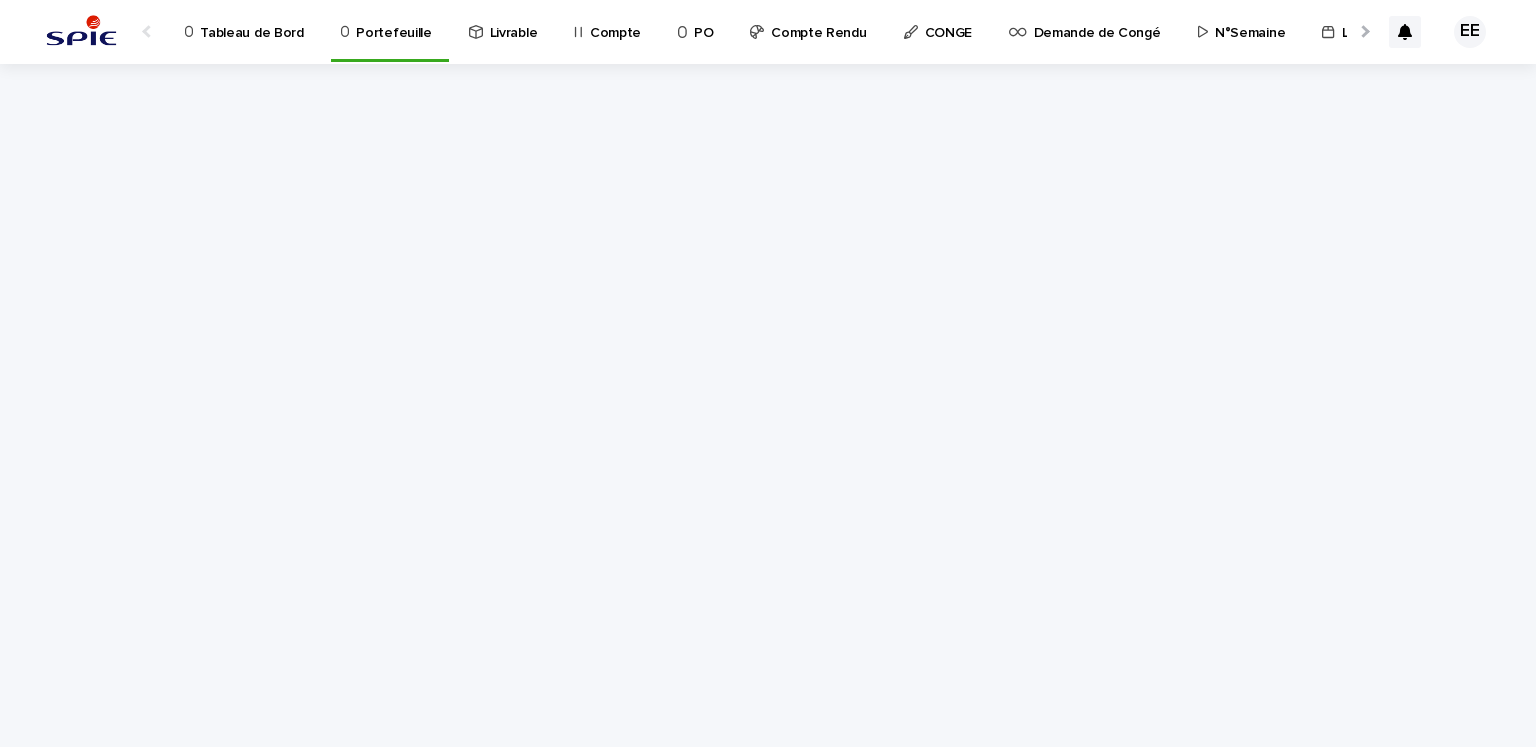 scroll, scrollTop: 0, scrollLeft: 0, axis: both 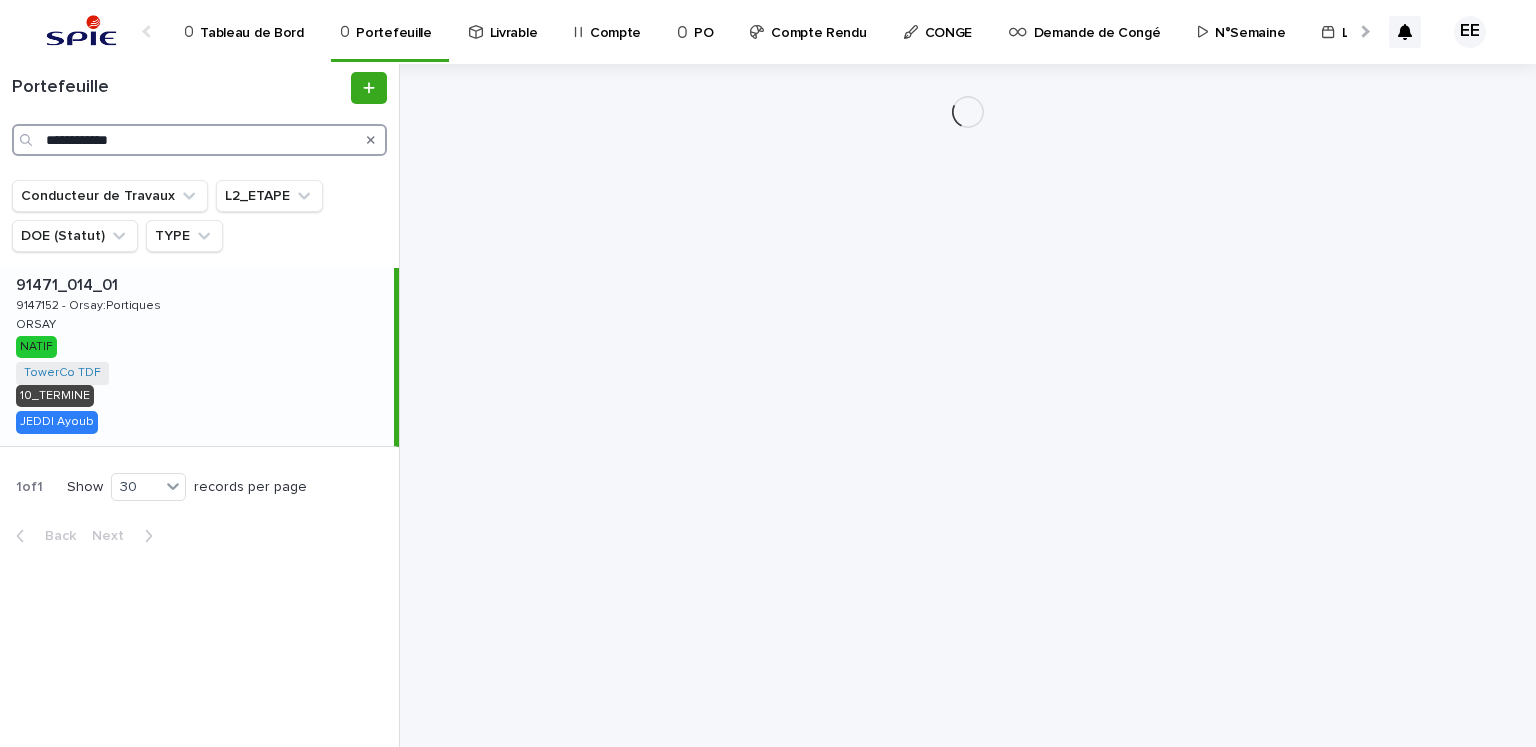 click on "**********" at bounding box center (199, 140) 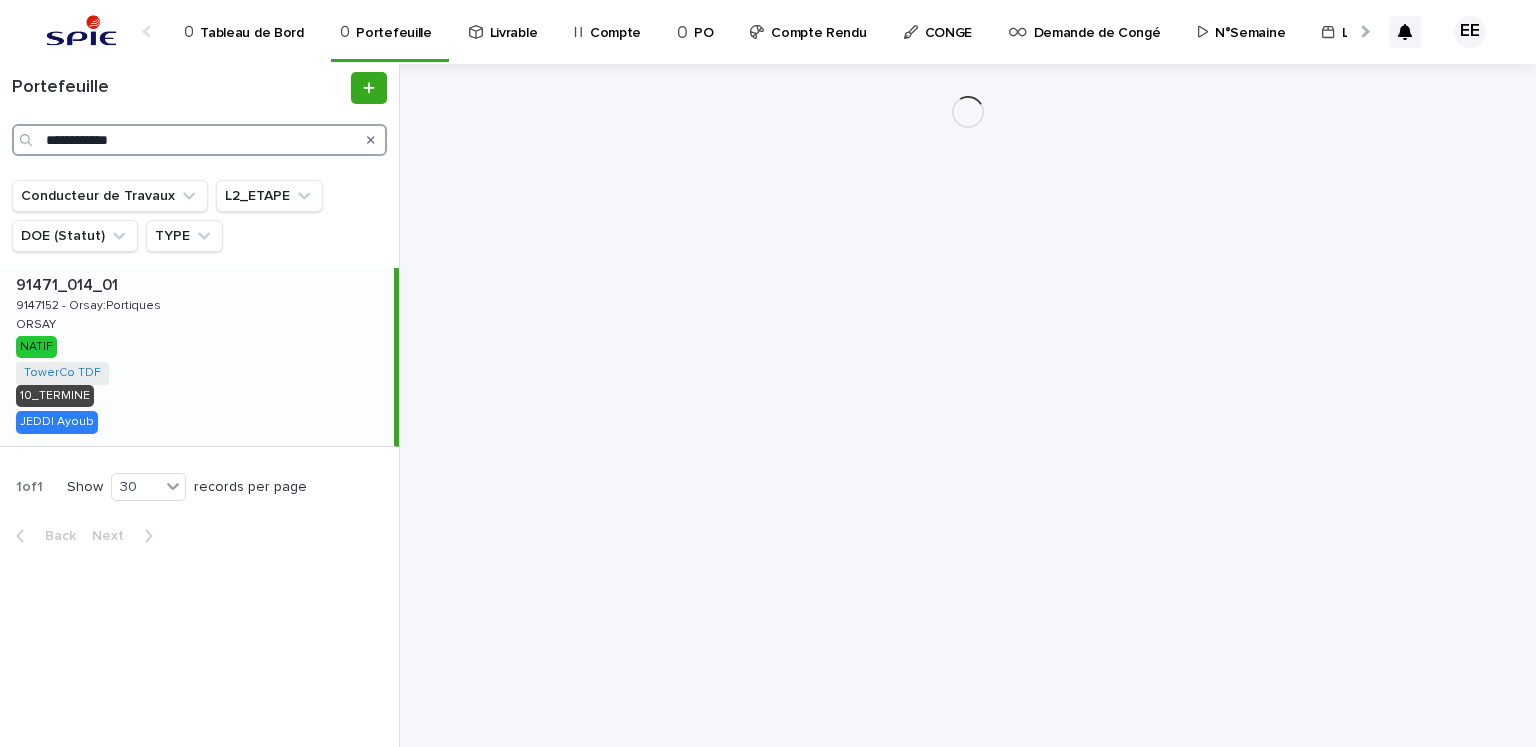 click on "**********" at bounding box center (199, 140) 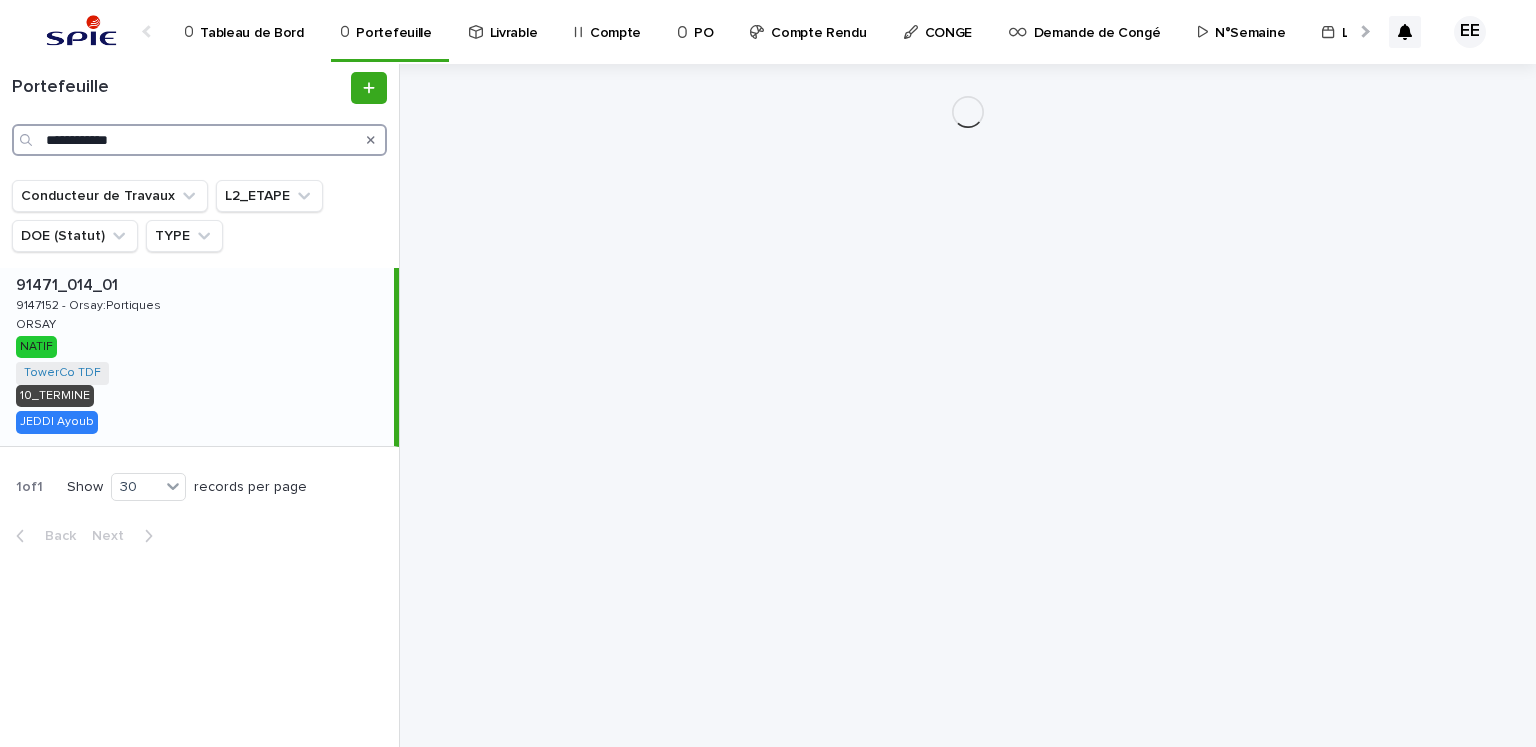 click on "**********" at bounding box center (199, 140) 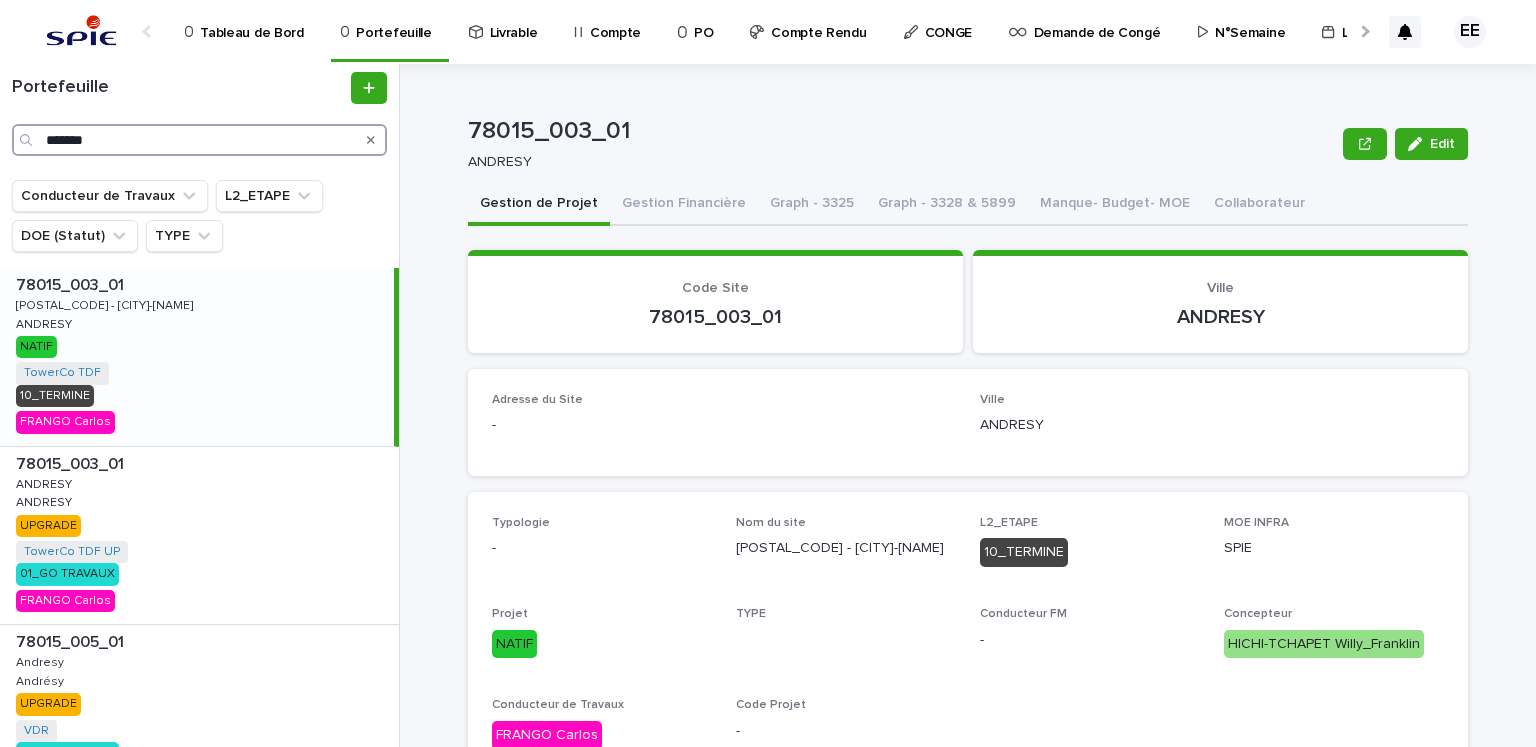 scroll, scrollTop: 72, scrollLeft: 0, axis: vertical 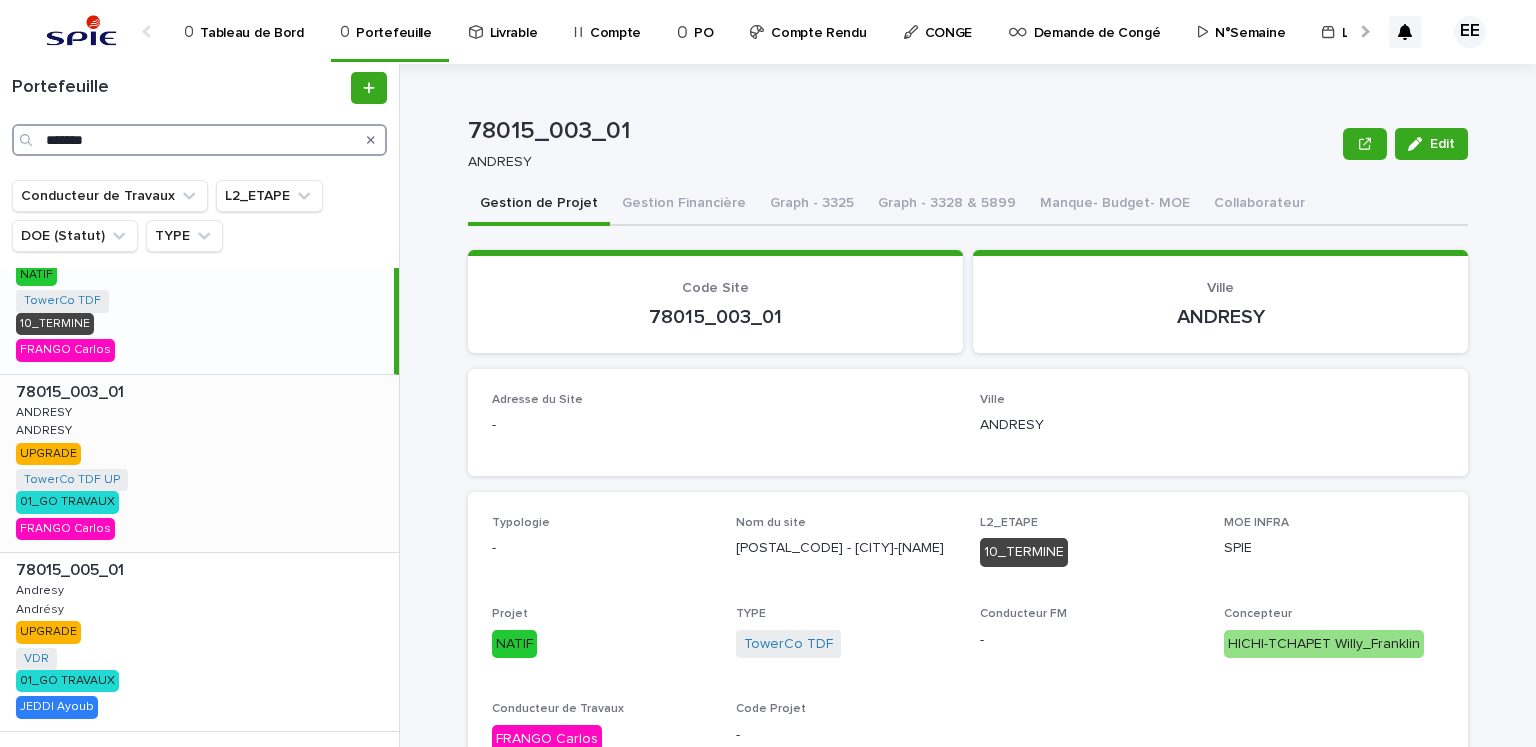 type on "*******" 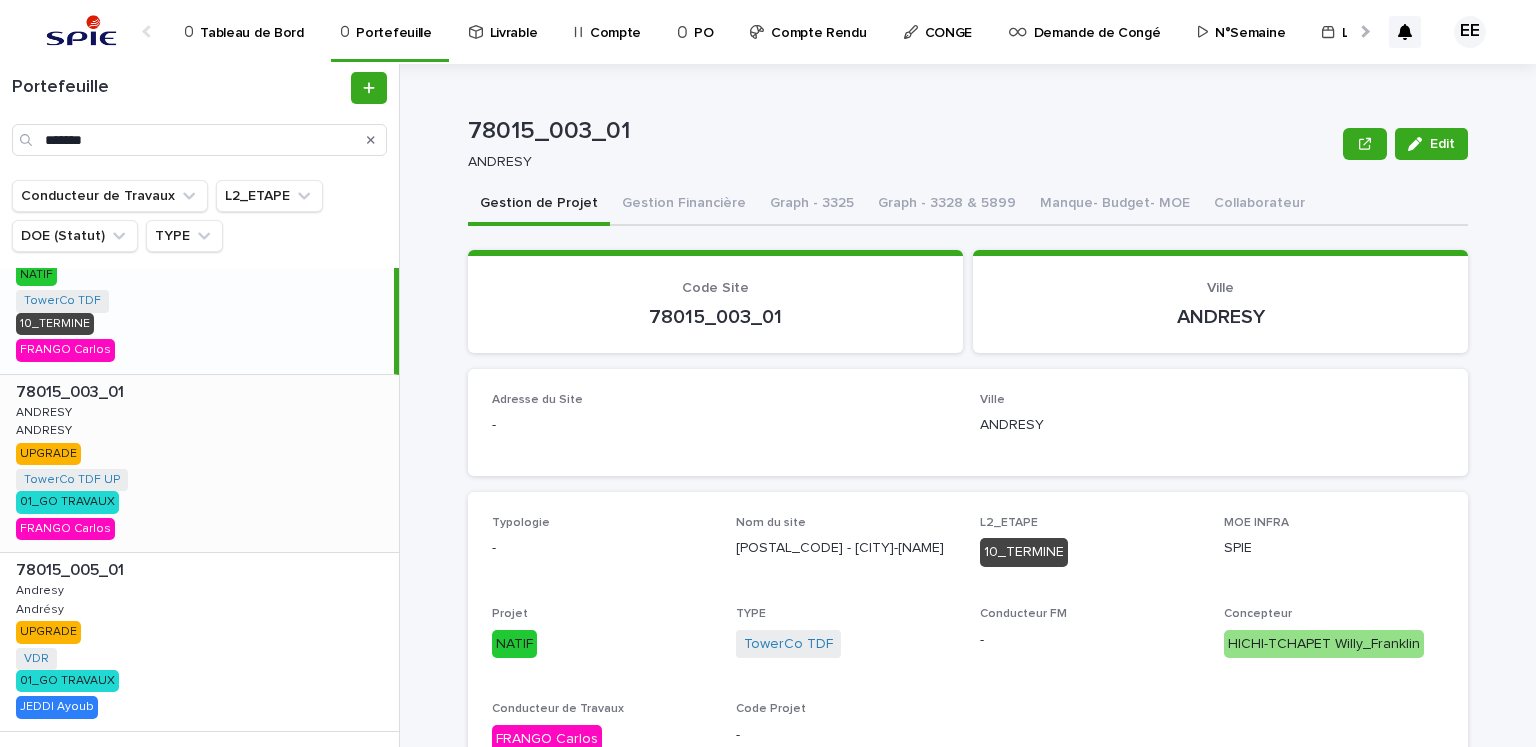 click on "78015_003_01 78015_003_01   ANDRESY ANDRESY   ANDRESY ANDRESY   UPGRADE TowerCo TDF UP   + 0 01_GO TRAVAUX FRANGO Carlos" at bounding box center (199, 464) 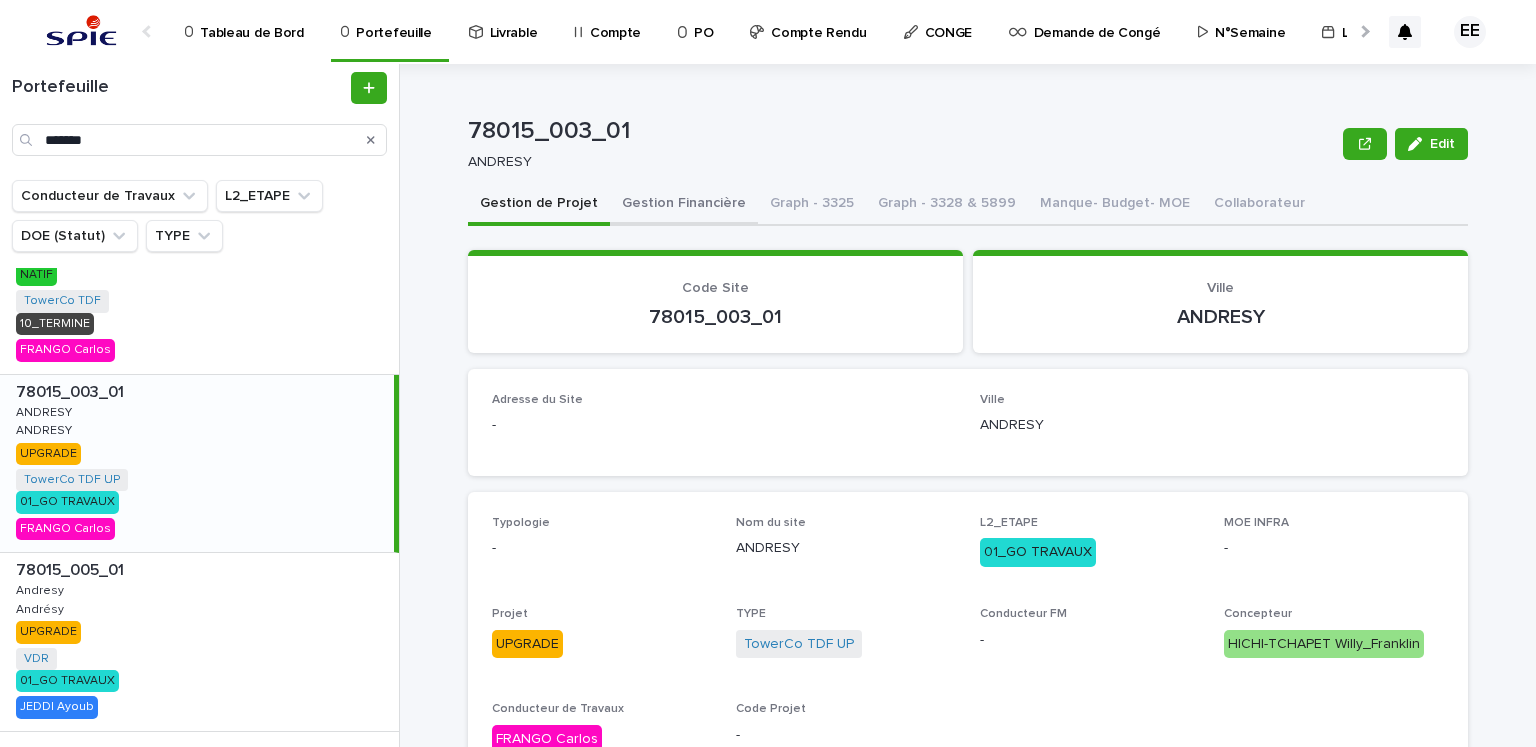 click on "Gestion Financière" at bounding box center (684, 205) 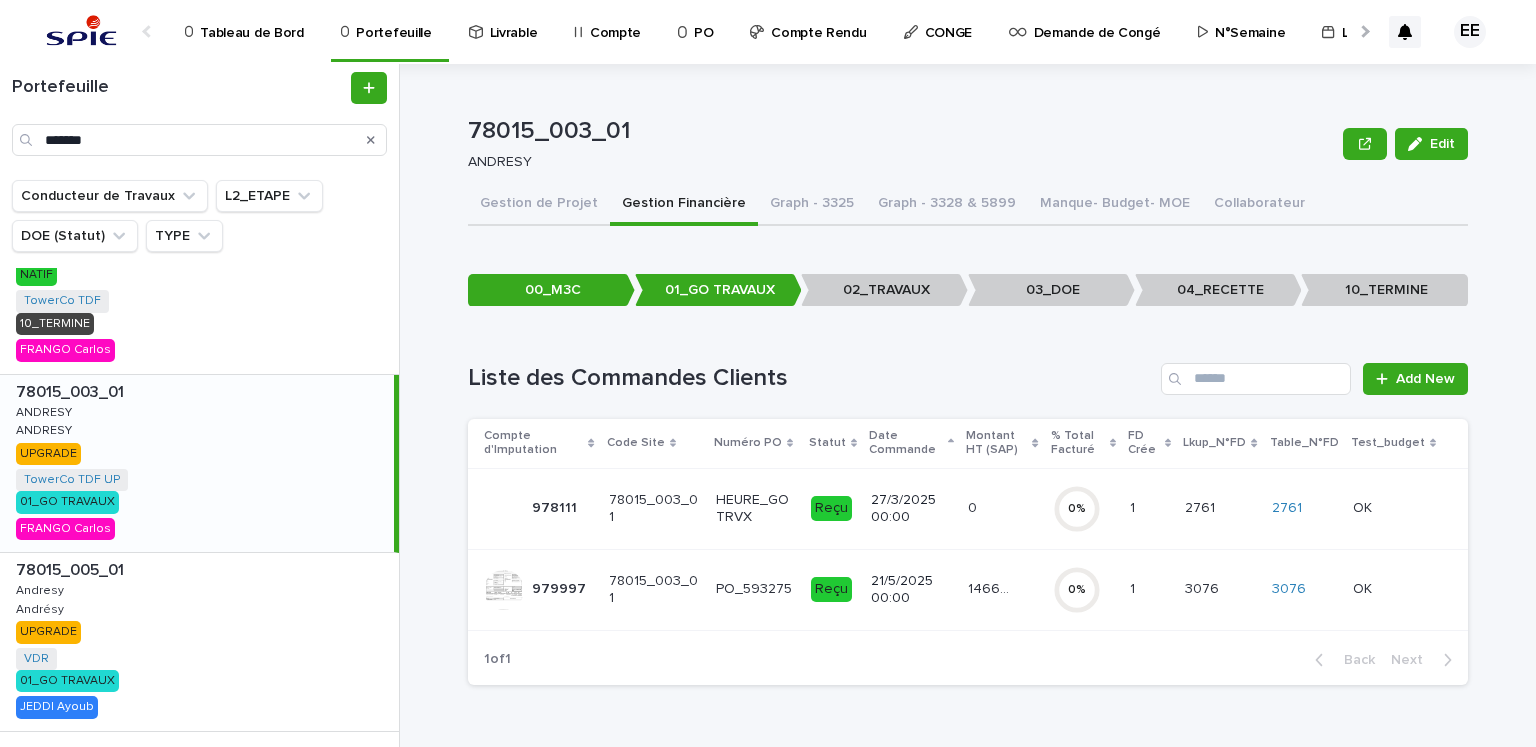 click on "14662.66" at bounding box center (992, 587) 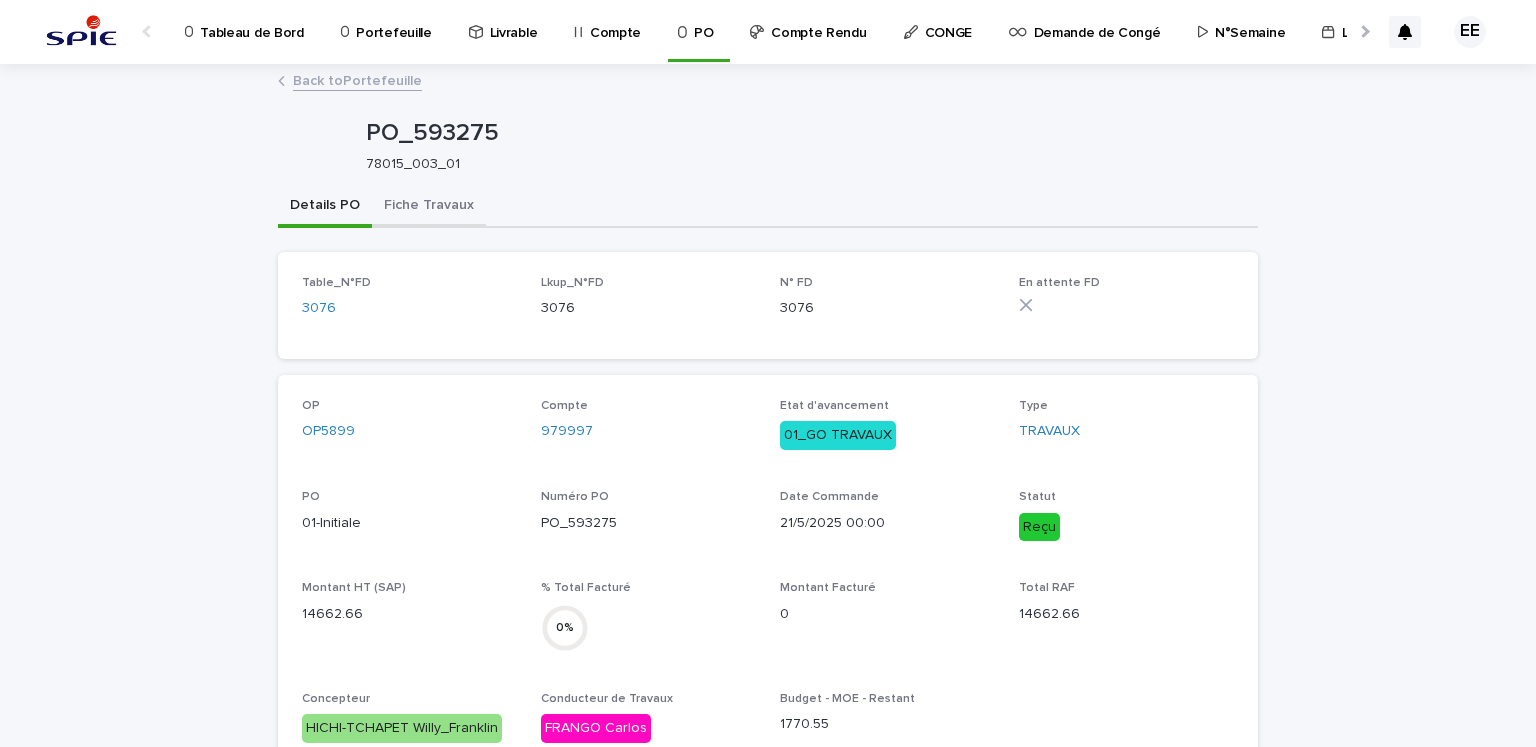 click on "Fiche Travaux" at bounding box center (429, 207) 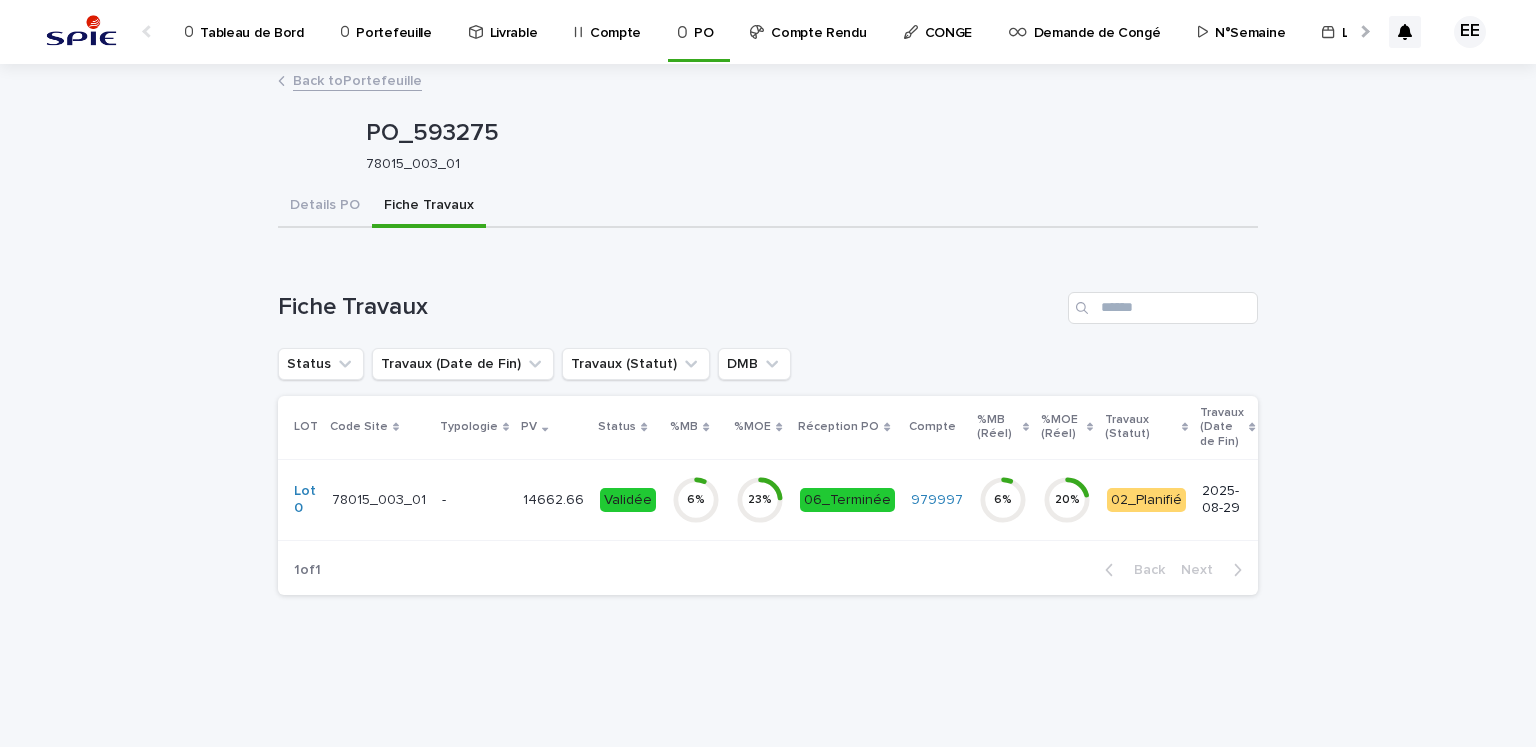 click on "-" at bounding box center (474, 500) 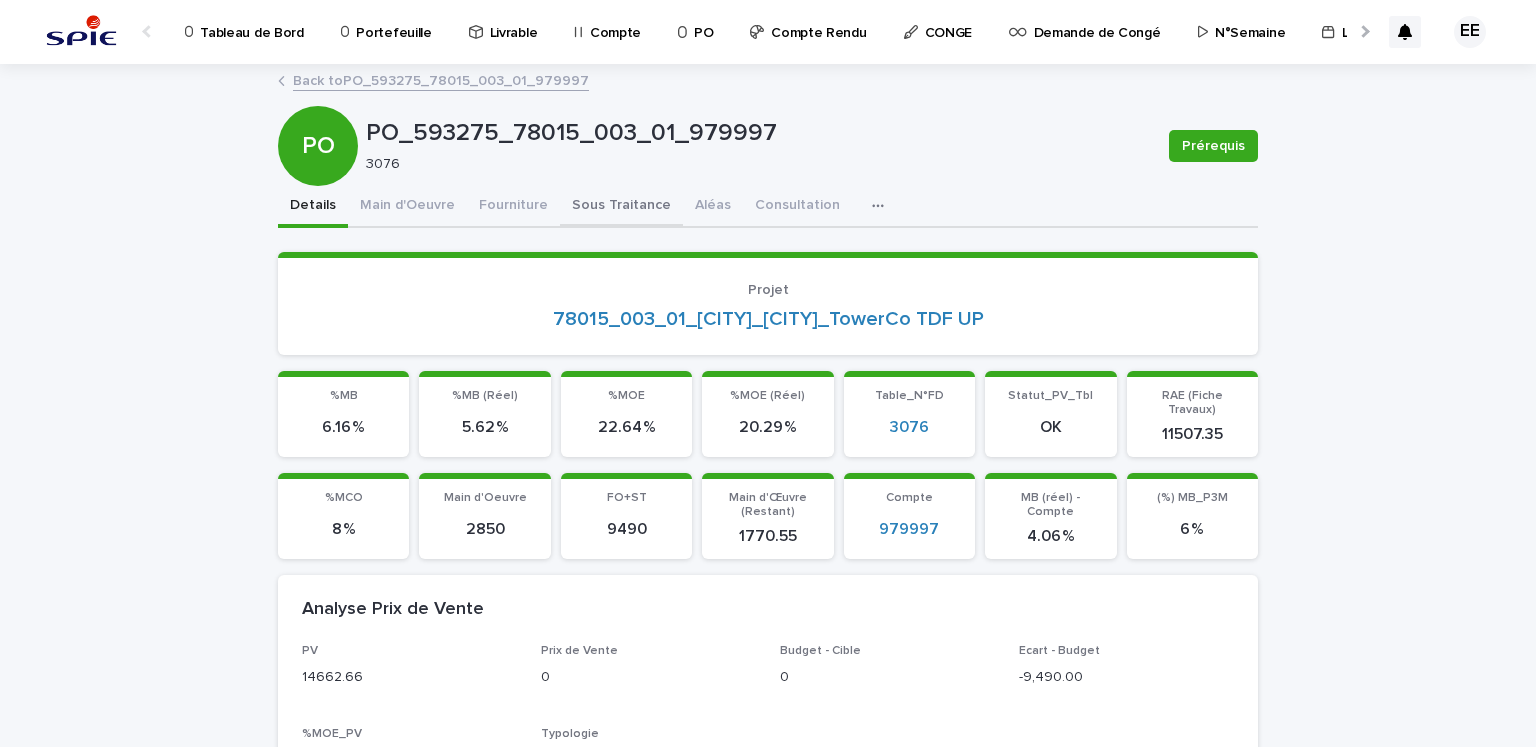 click on "Sous Traitance" at bounding box center (621, 207) 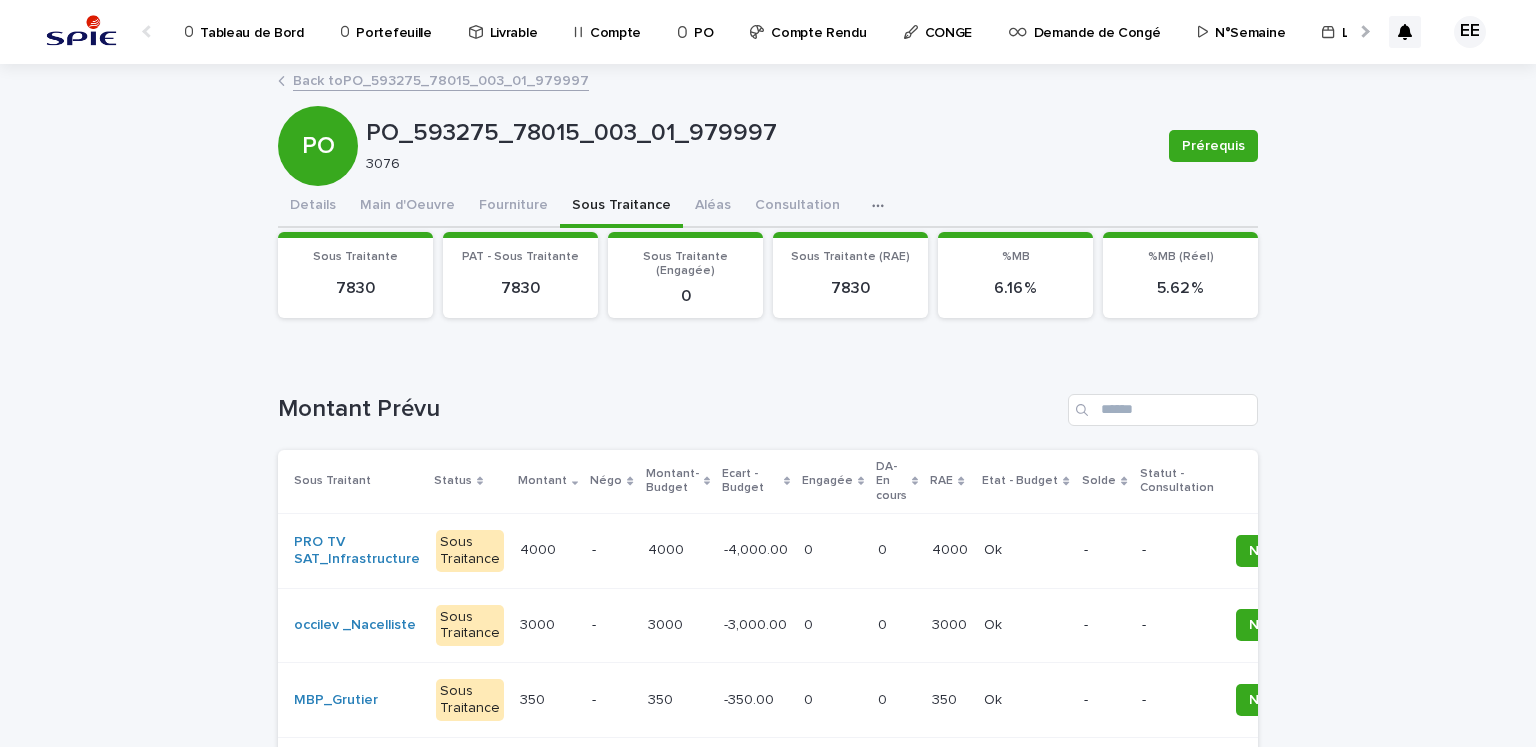click on "Demande de Congé" at bounding box center [1097, 21] 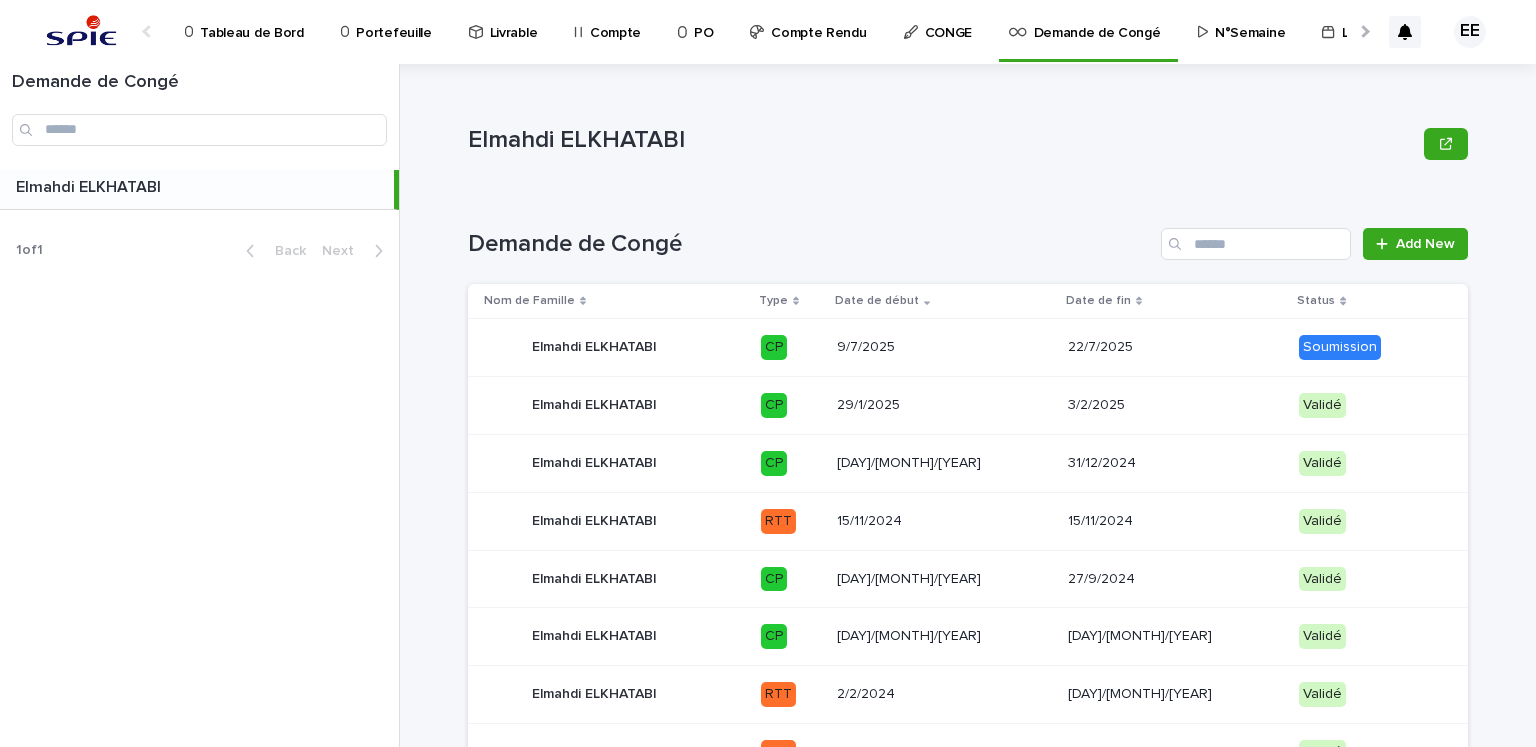click on "CONGE" at bounding box center [948, 21] 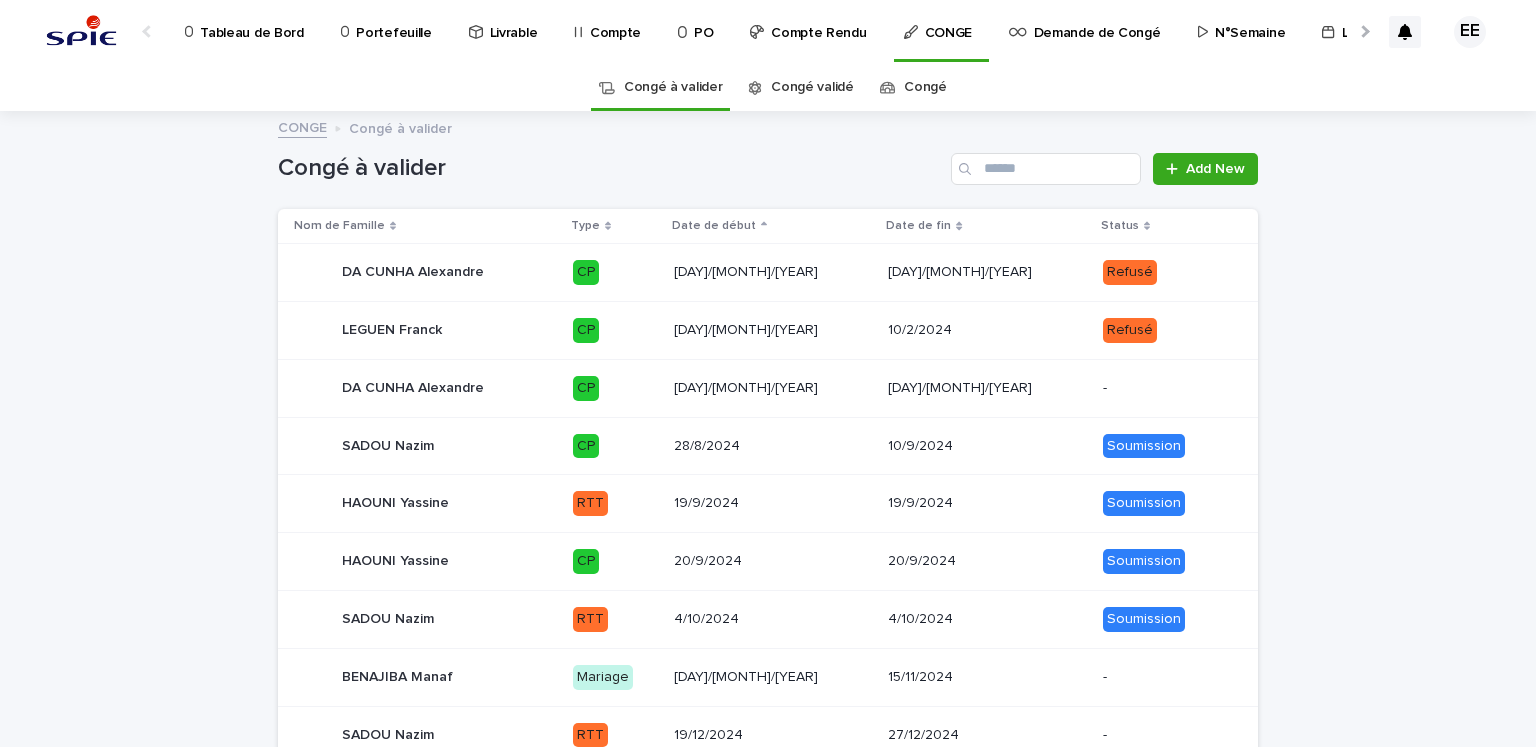 click on "Congé validé" at bounding box center [812, 87] 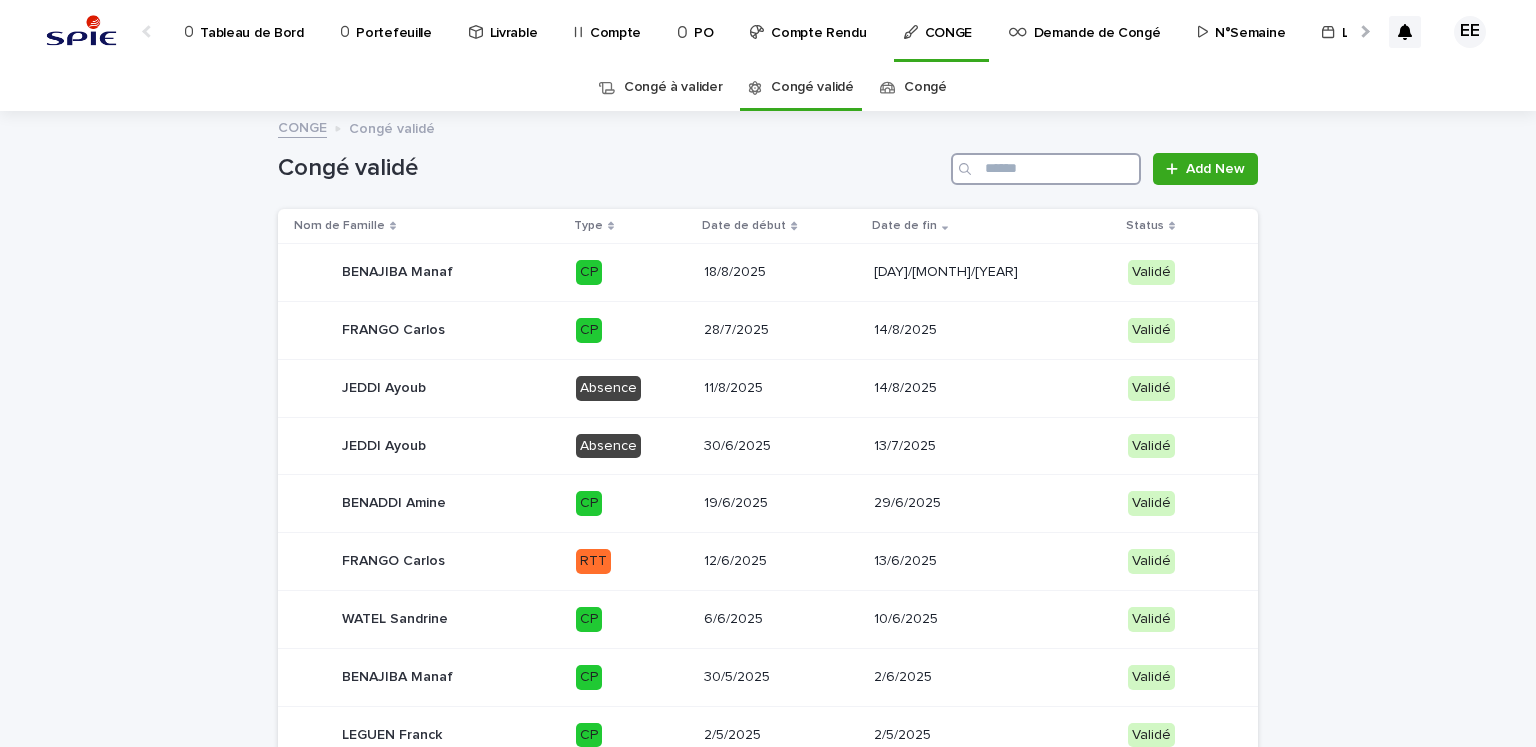 click at bounding box center [1046, 169] 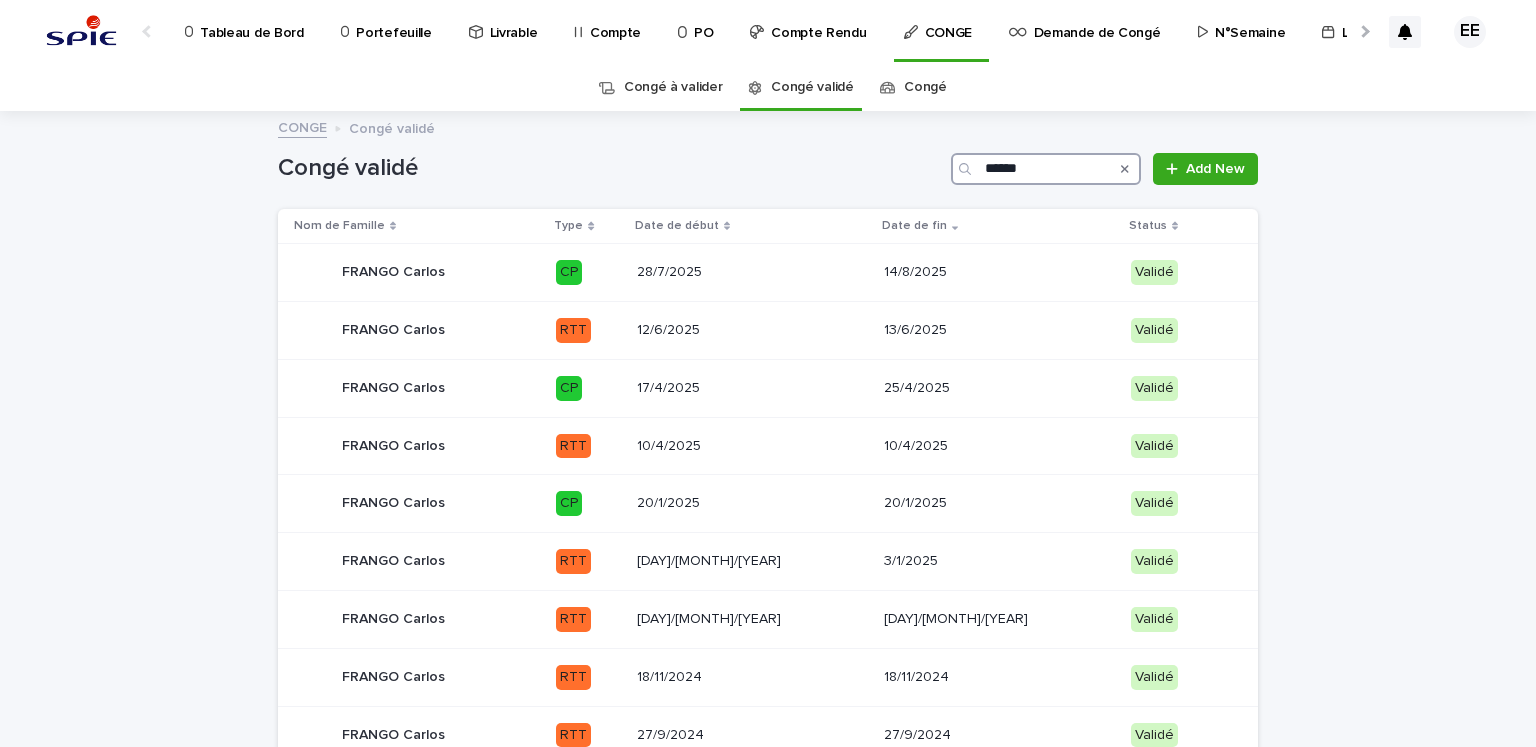 type on "******" 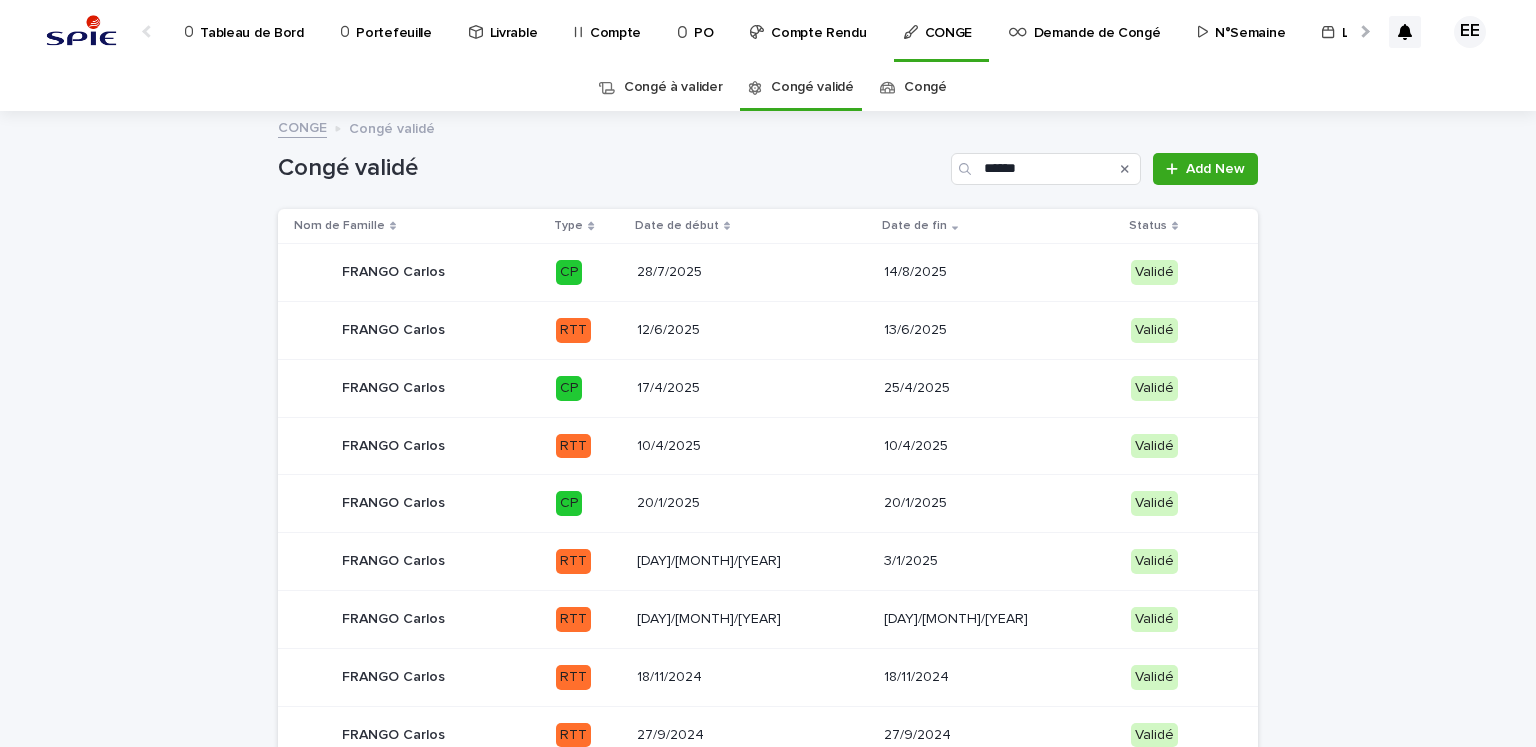 click on "Portefeuille" at bounding box center (390, 31) 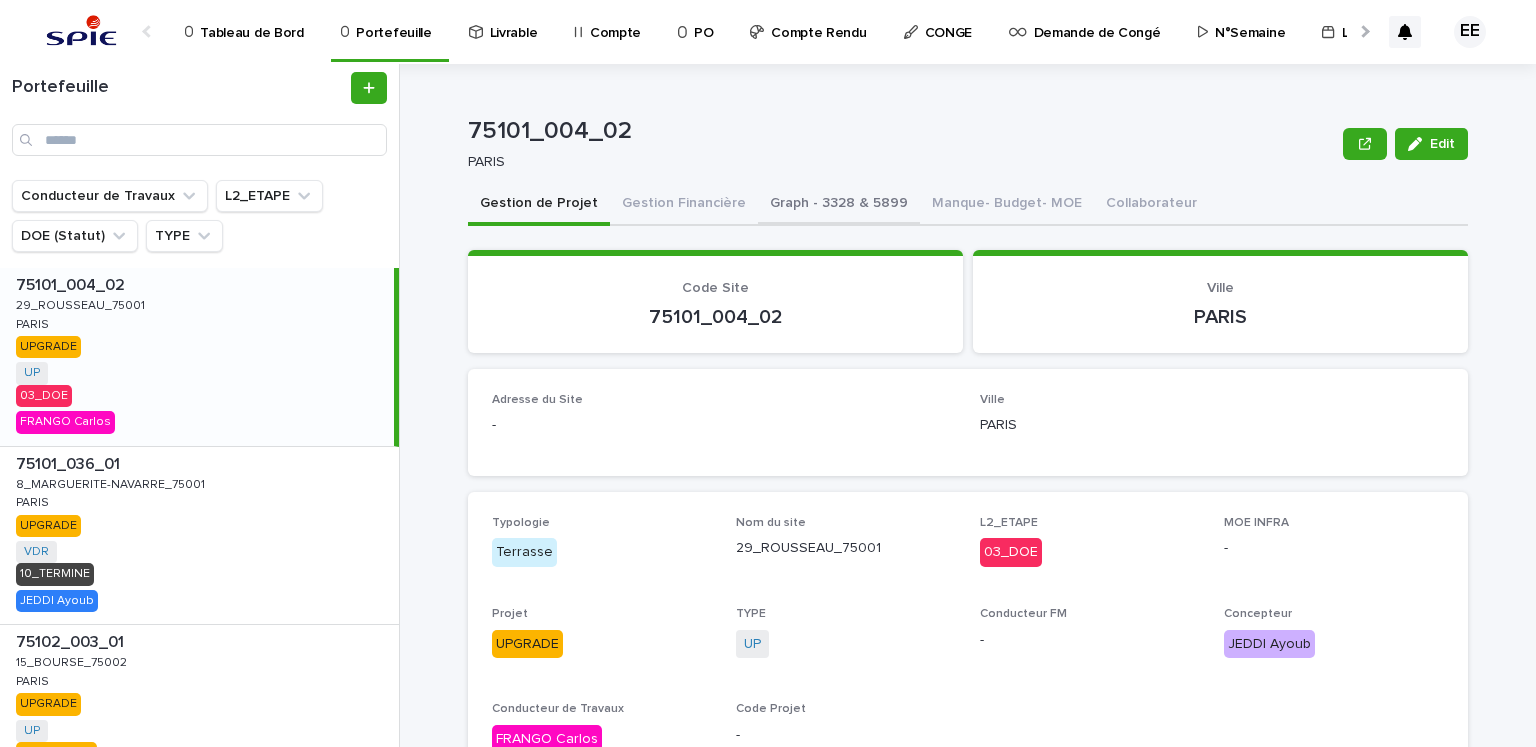 click on "Graph - 3328 & 5899" at bounding box center (839, 205) 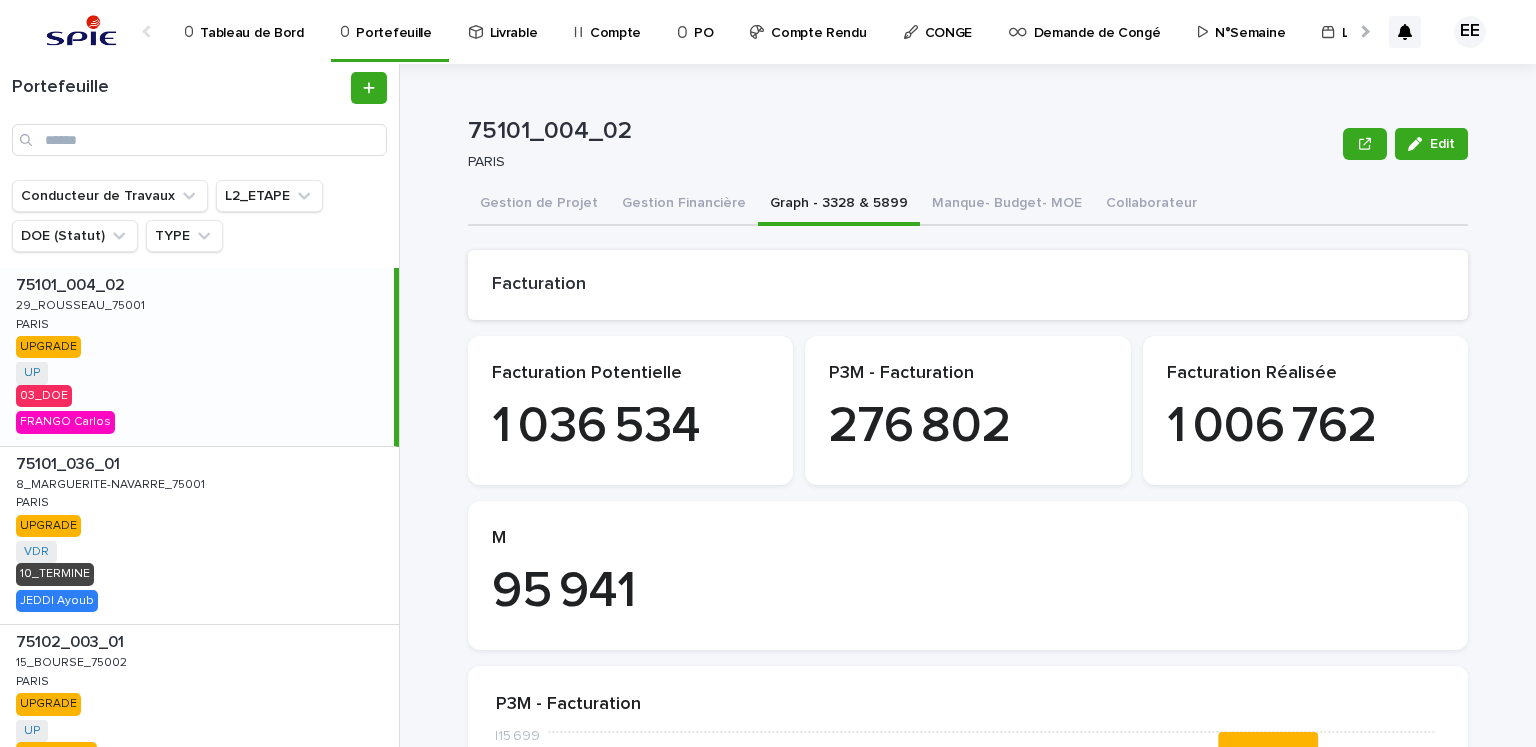 click on "75101_004_02 Edit 75101_004_02 PARIS Edit Sorry, there was an error saving your record. Please try again. Please fill out the required fields below. Gestion de Projet Gestion Financière Graph - 3328 & 5899 Manque- Budget- MOE Collaborateur Can't display tree at index  0 Can't display tree at index  1 Loading... Saving… Loading... Saving… Loading... Saving… Facturation Loading... Saving… Facturation Potentielle 1 036 534 P3M - Facturation 276 802 Facturation Réalisée 1 006 762 Loading... Saving… M 95 941 Loading... Saving… P3M - Facturation 0 30 000 60 000 90 000 115 699 May 2025 Jun 2025 Aug 2025 Sep 2025 Oct 2025 Nov 2025 Dec 2025 Jan 2026 Loading... Saving… P3M -F €  158 300 Facturée dans le Mois €  235 925 Avancement (%) 149,04 Loading... Saving… Facturation 0 40 000 80 000 120 000 163 062 Jan 2025 Feb 2025 Mar 2025 Apr 2025 May 2025 Jun 2025 Jul 2025 Aug 2025 Sep 2025 Oct 2025 Nov 2025 Dec 2025 Loading... Saving… Loading... Saving… 0 13 000 PCA" at bounding box center [980, 405] 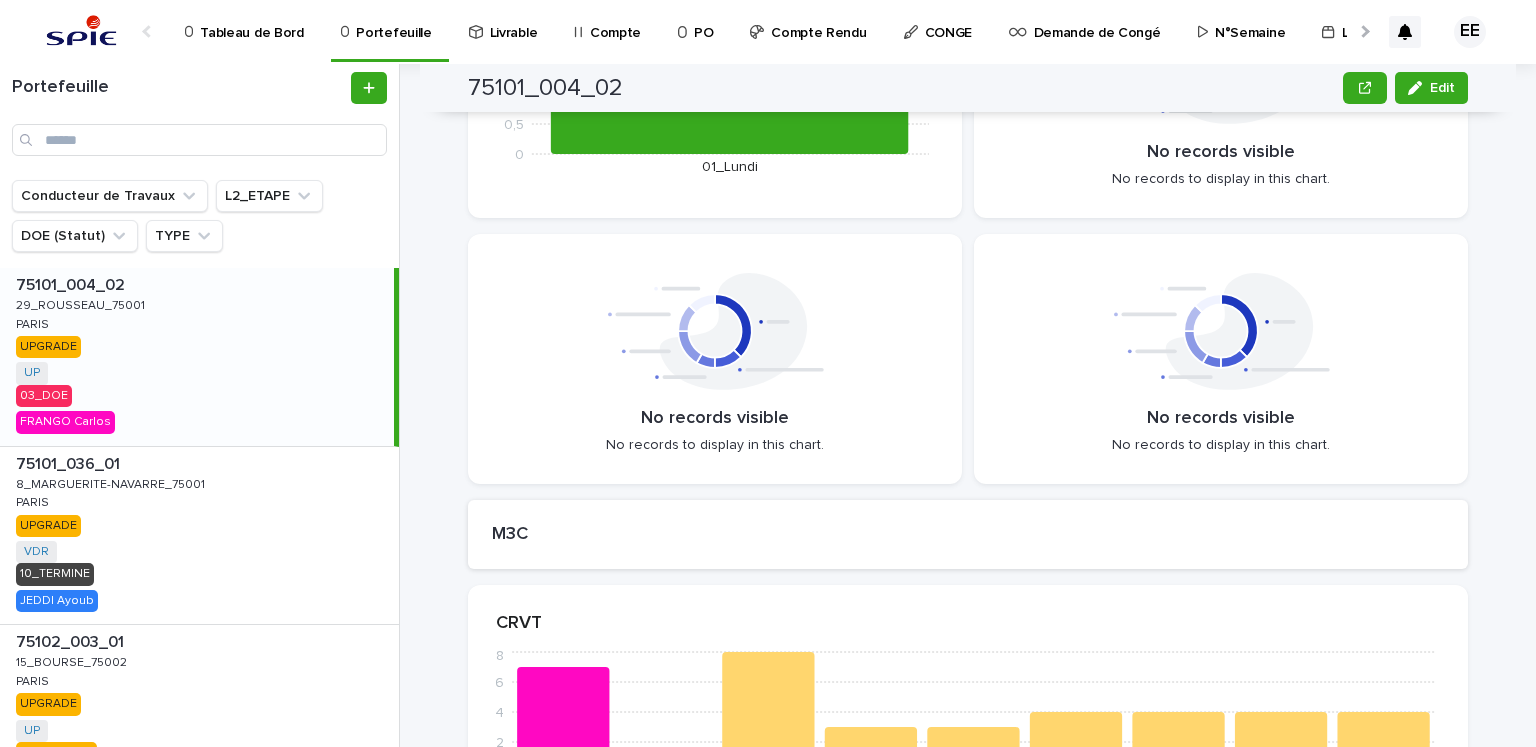 scroll, scrollTop: 3196, scrollLeft: 0, axis: vertical 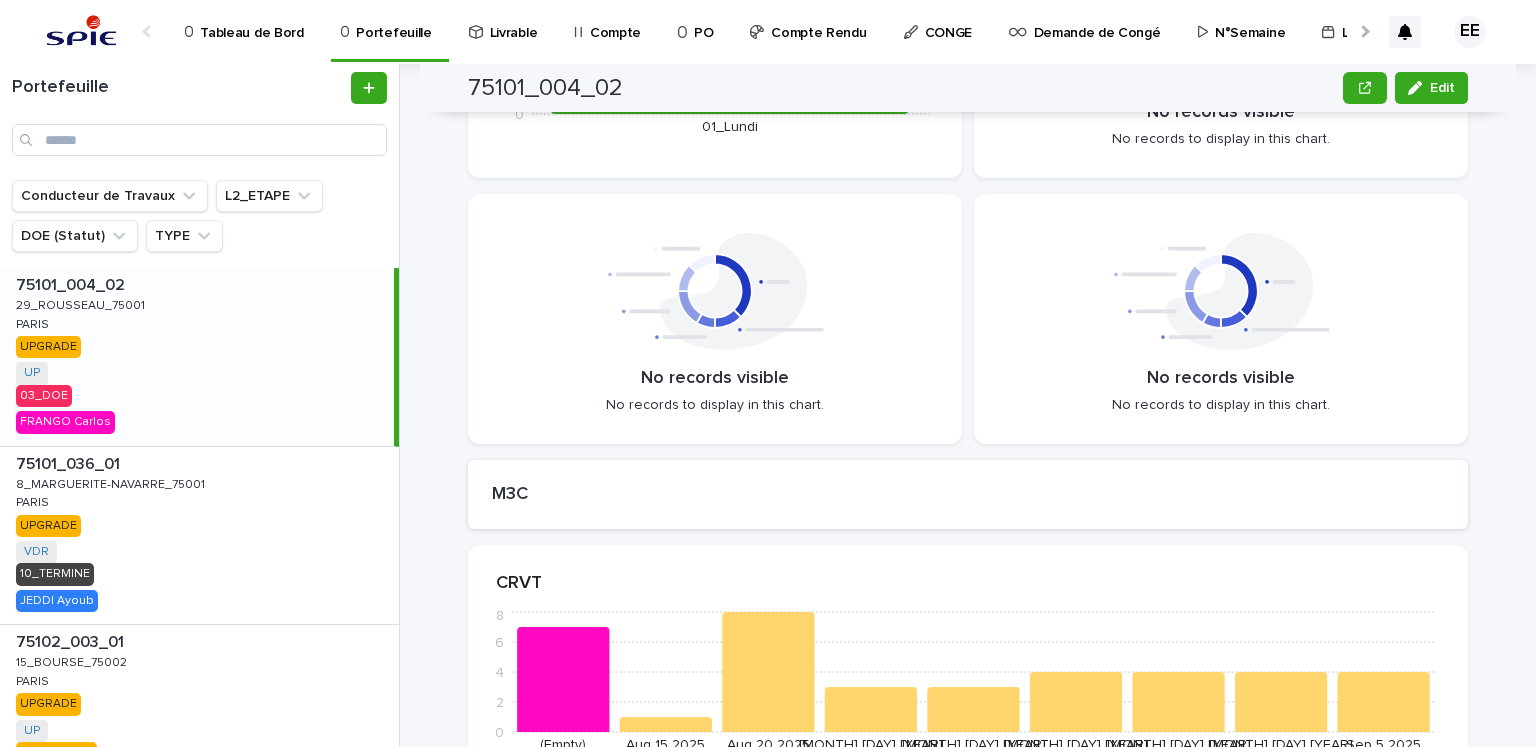 click at bounding box center [1363, 31] 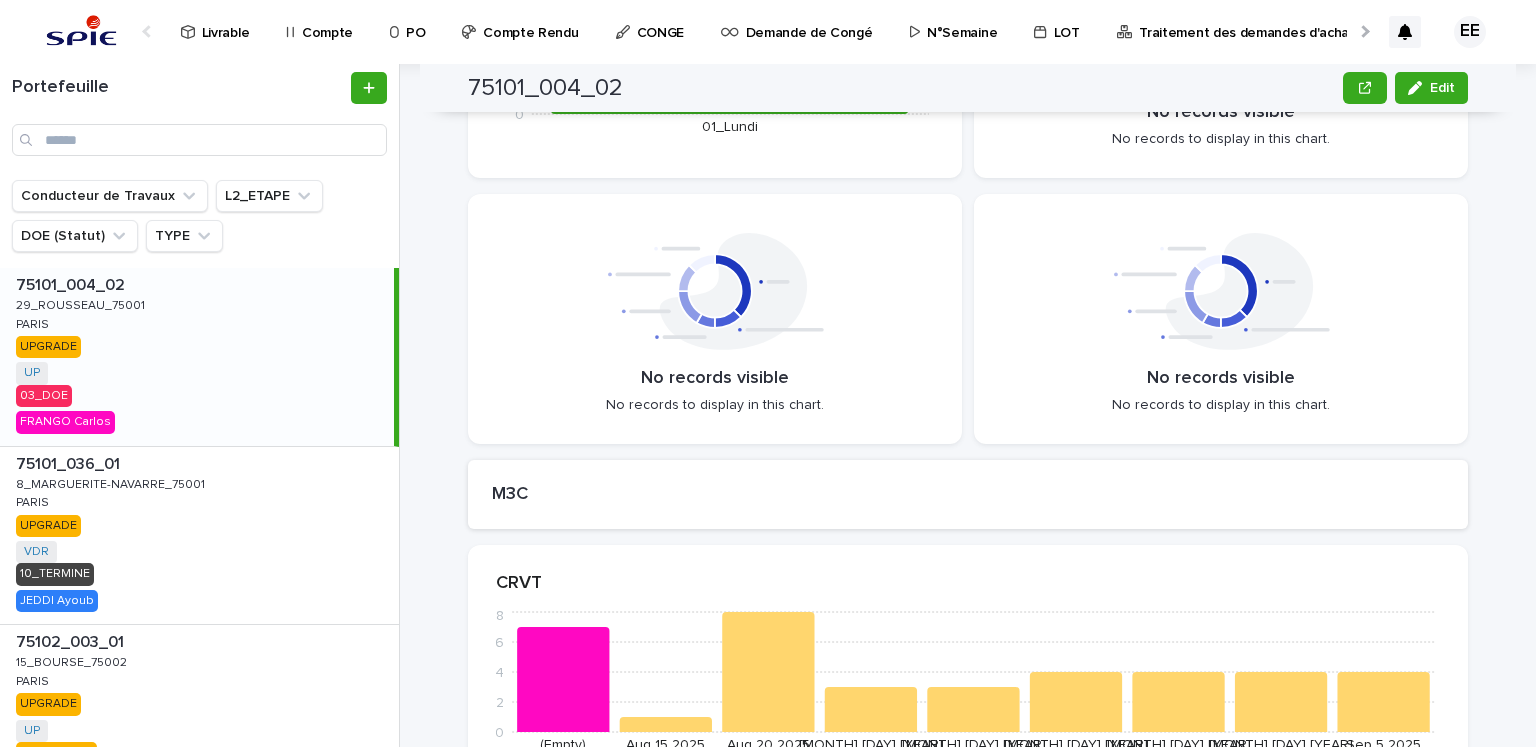 scroll, scrollTop: 0, scrollLeft: 420, axis: horizontal 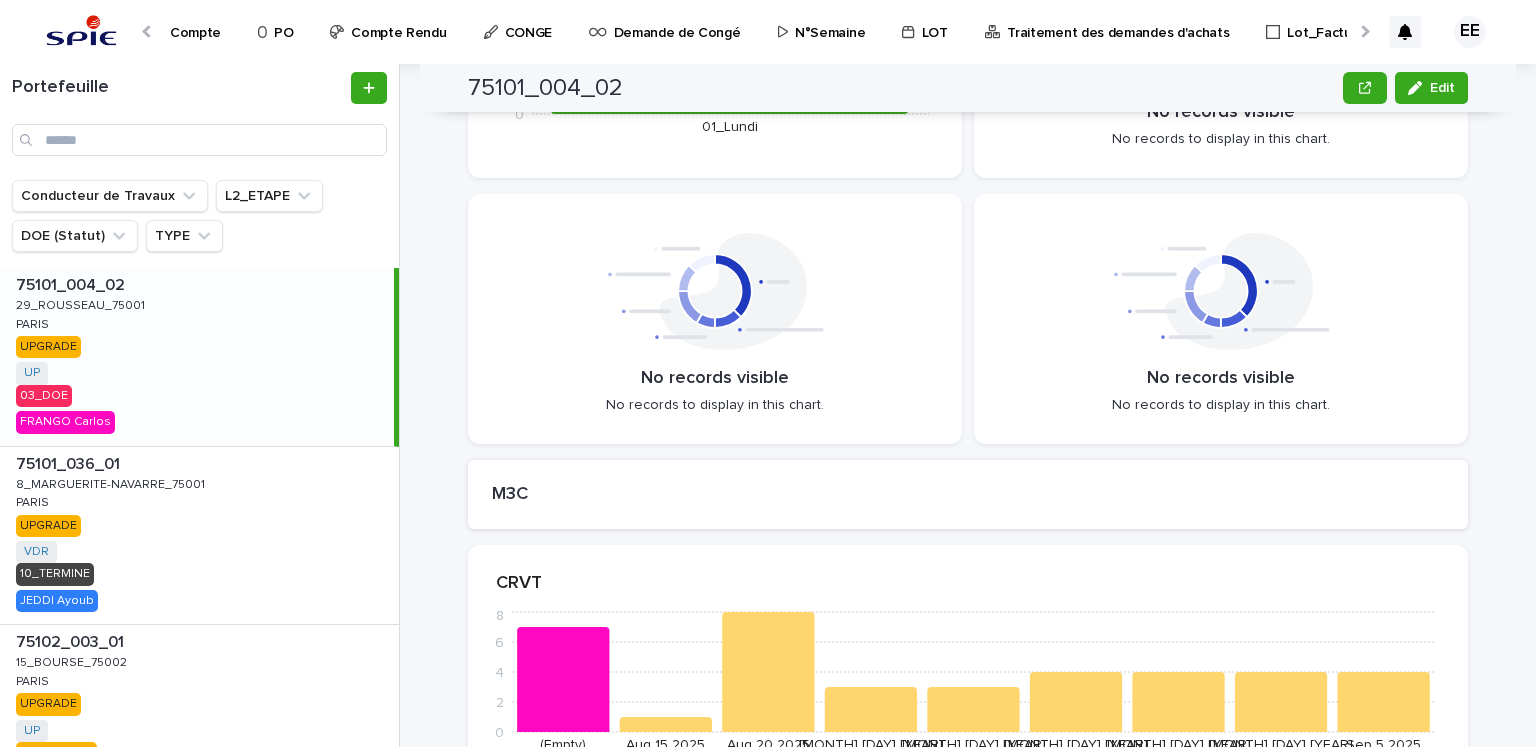click on "Traitement des demandes d'achats" at bounding box center [1118, 21] 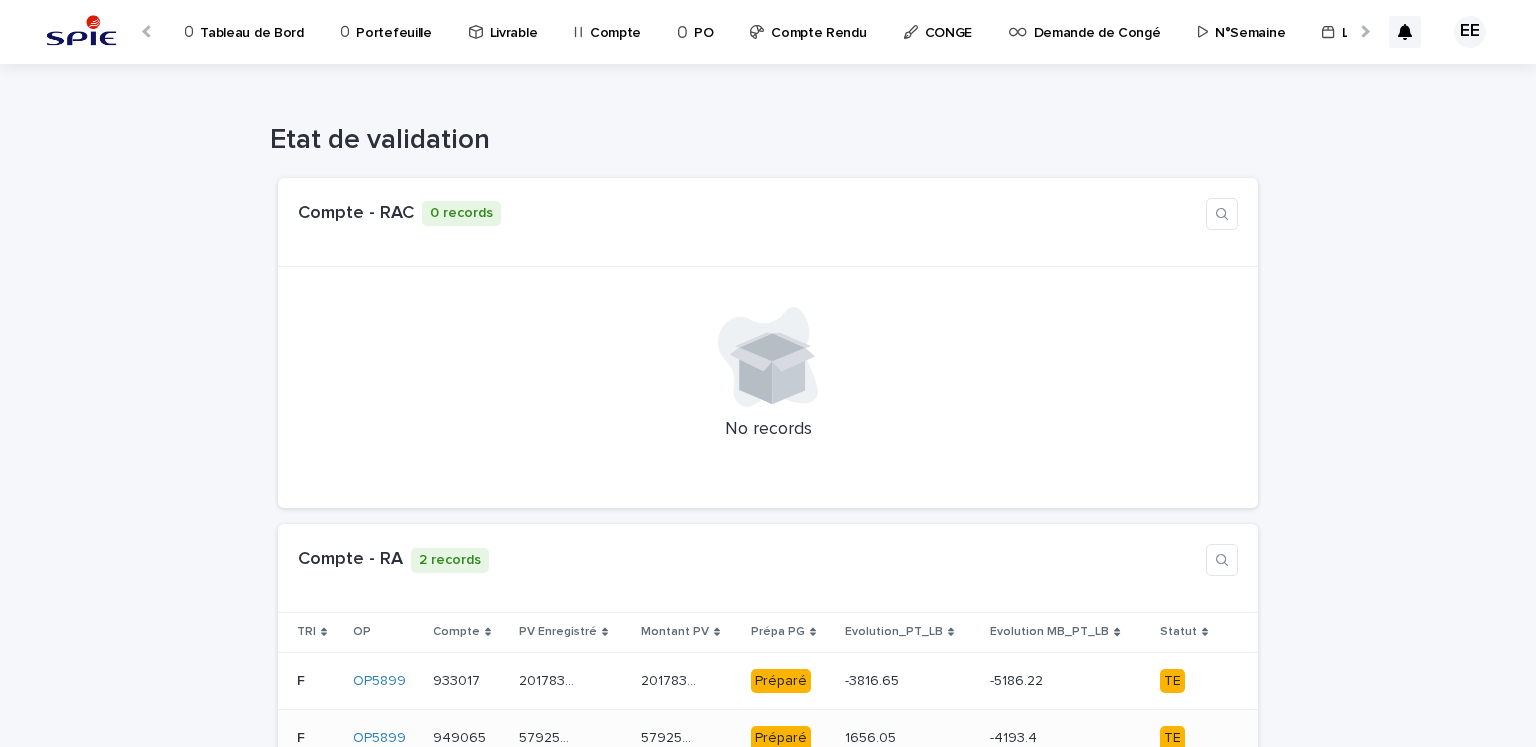 scroll, scrollTop: 0, scrollLeft: 34, axis: horizontal 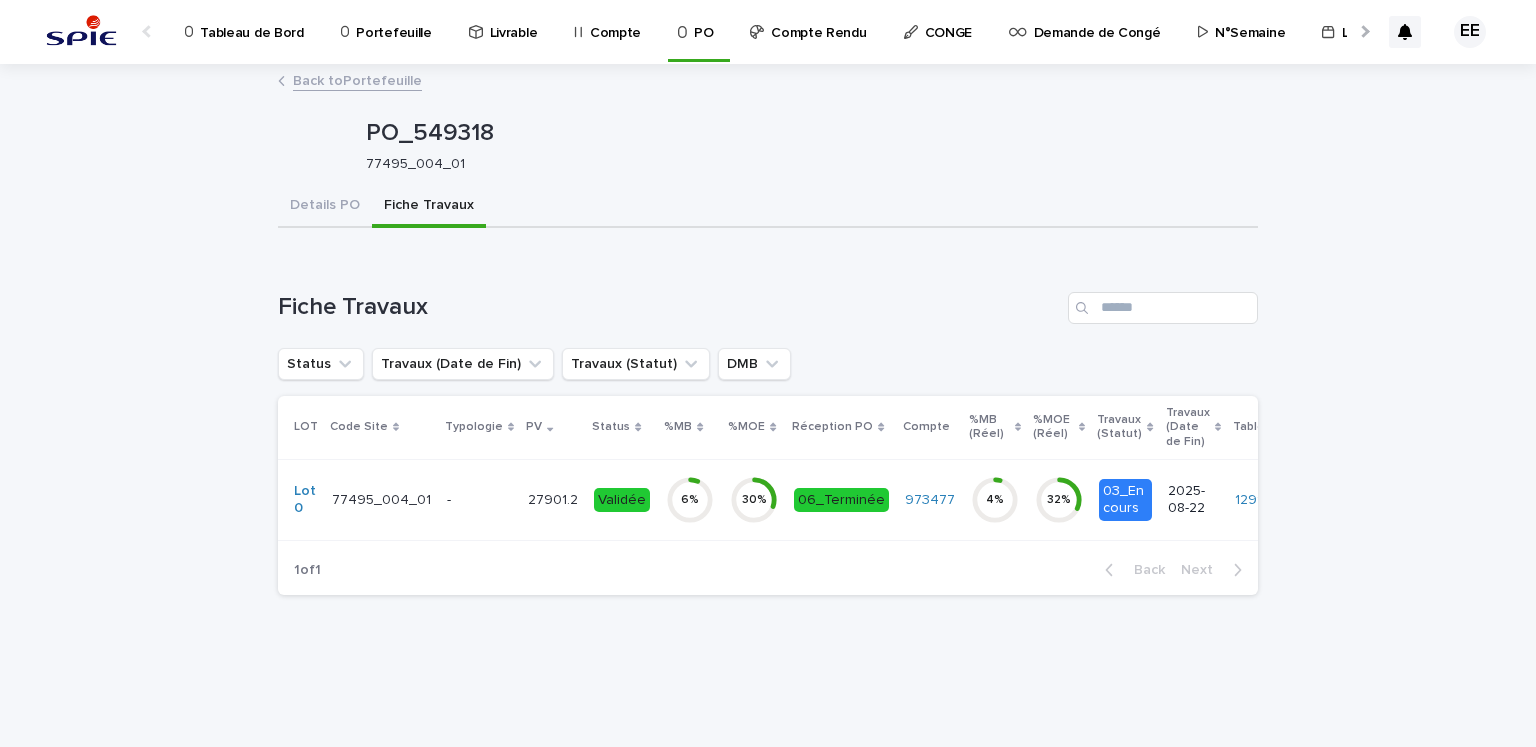 click on "Portefeuille" at bounding box center [390, 31] 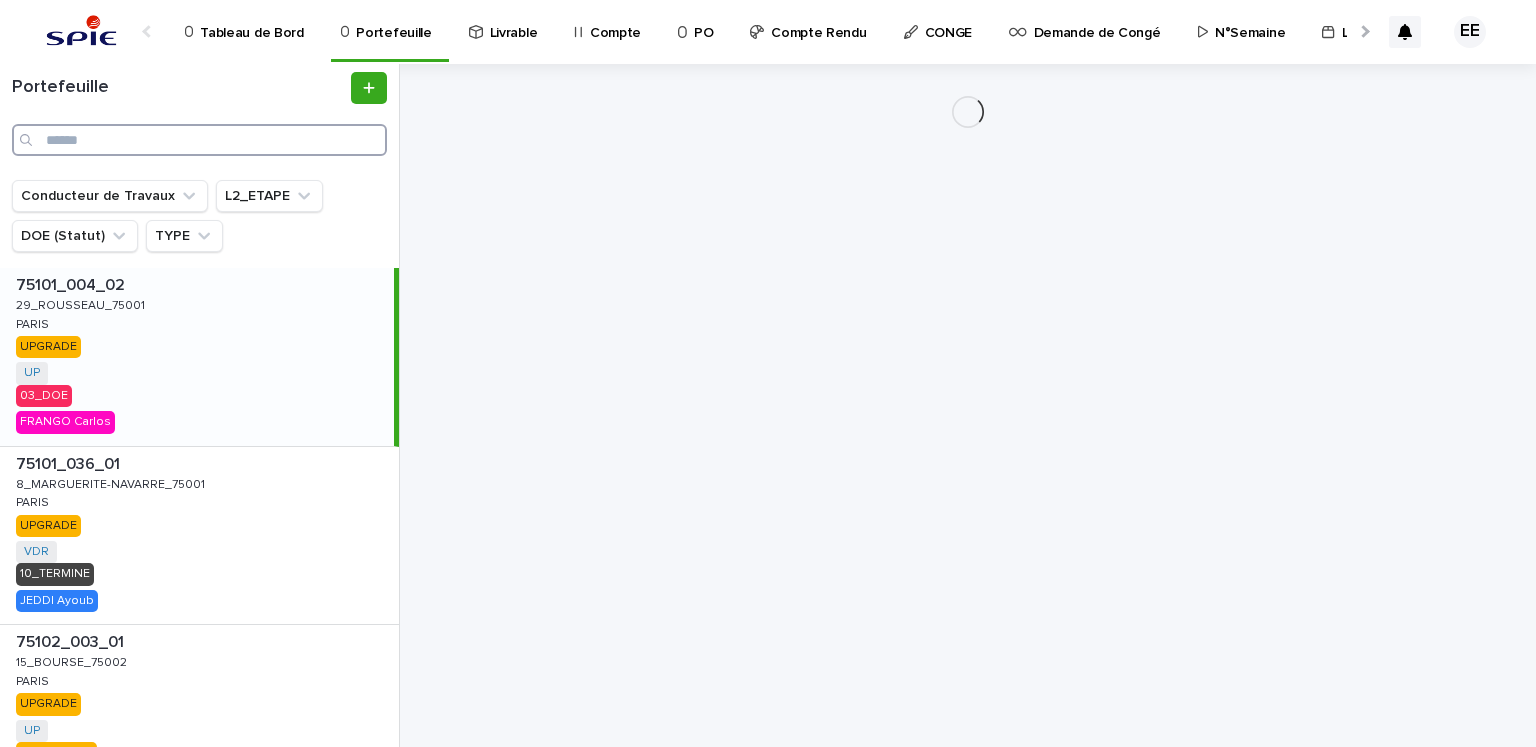 click at bounding box center [199, 140] 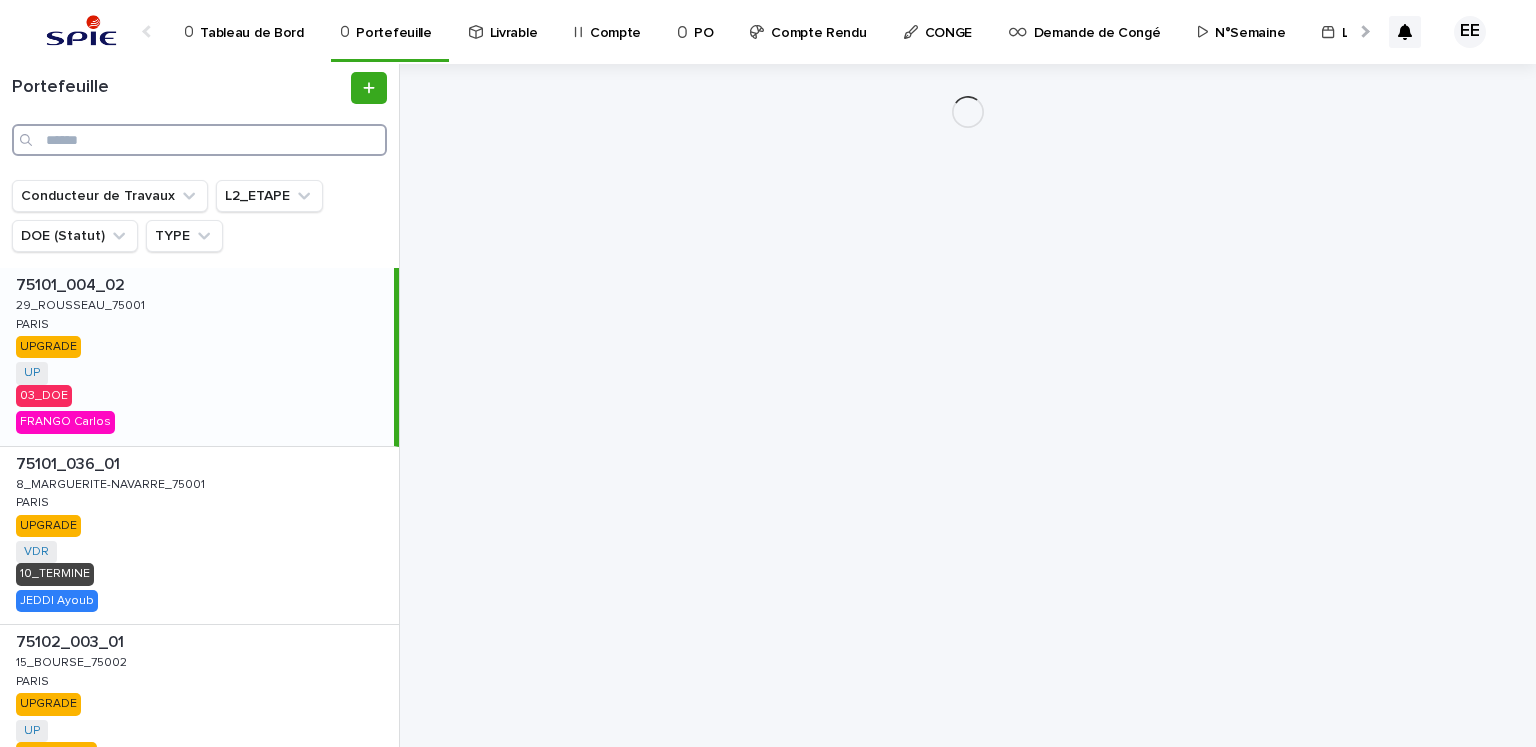 paste on "**********" 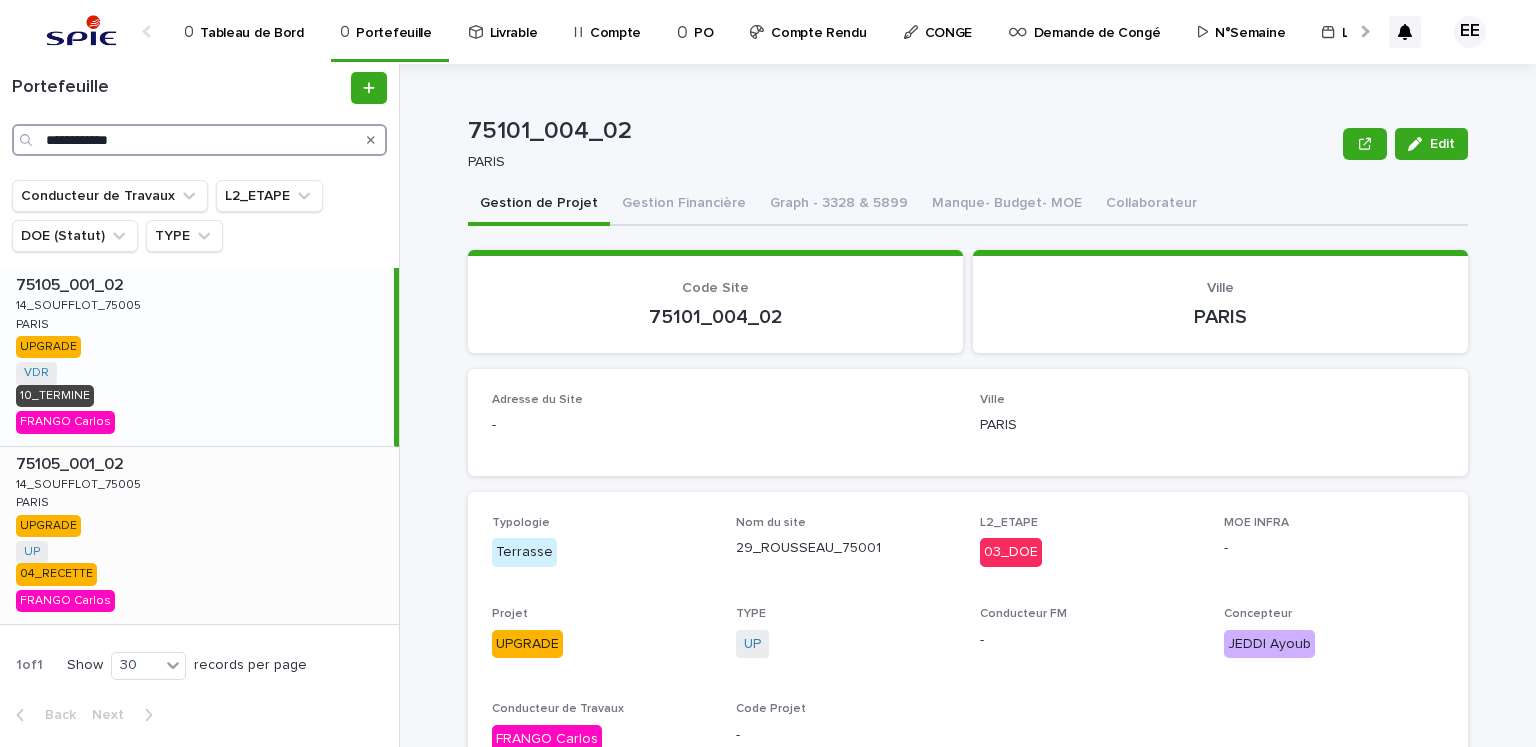 type on "**********" 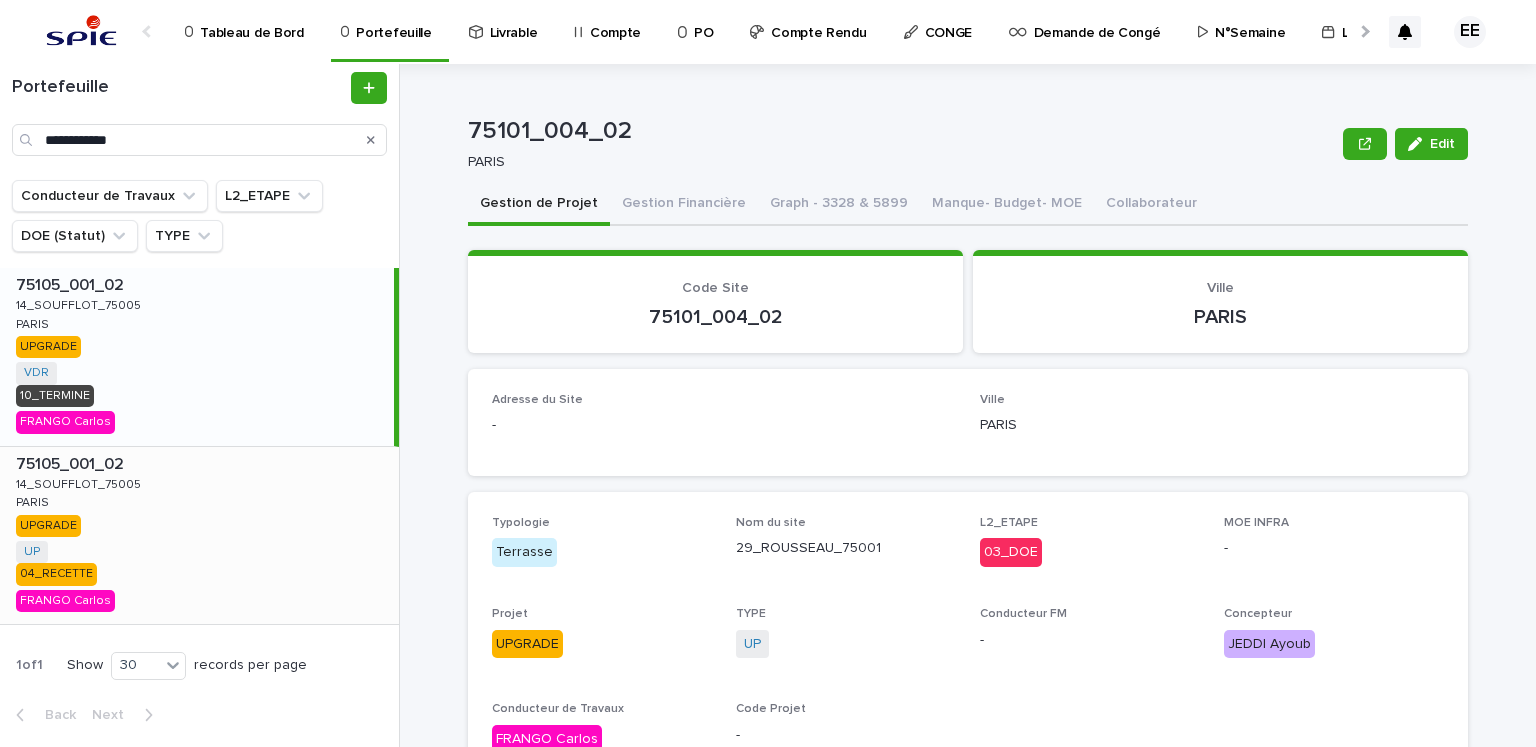 click on "75105_001_02 75105_001_02   14_SOUFFLOT_75005 14_SOUFFLOT_75005   [CITY] [CITY]   UPGRADE UP   + 0 04_RECETTE FRANGO Carlos" at bounding box center (199, 536) 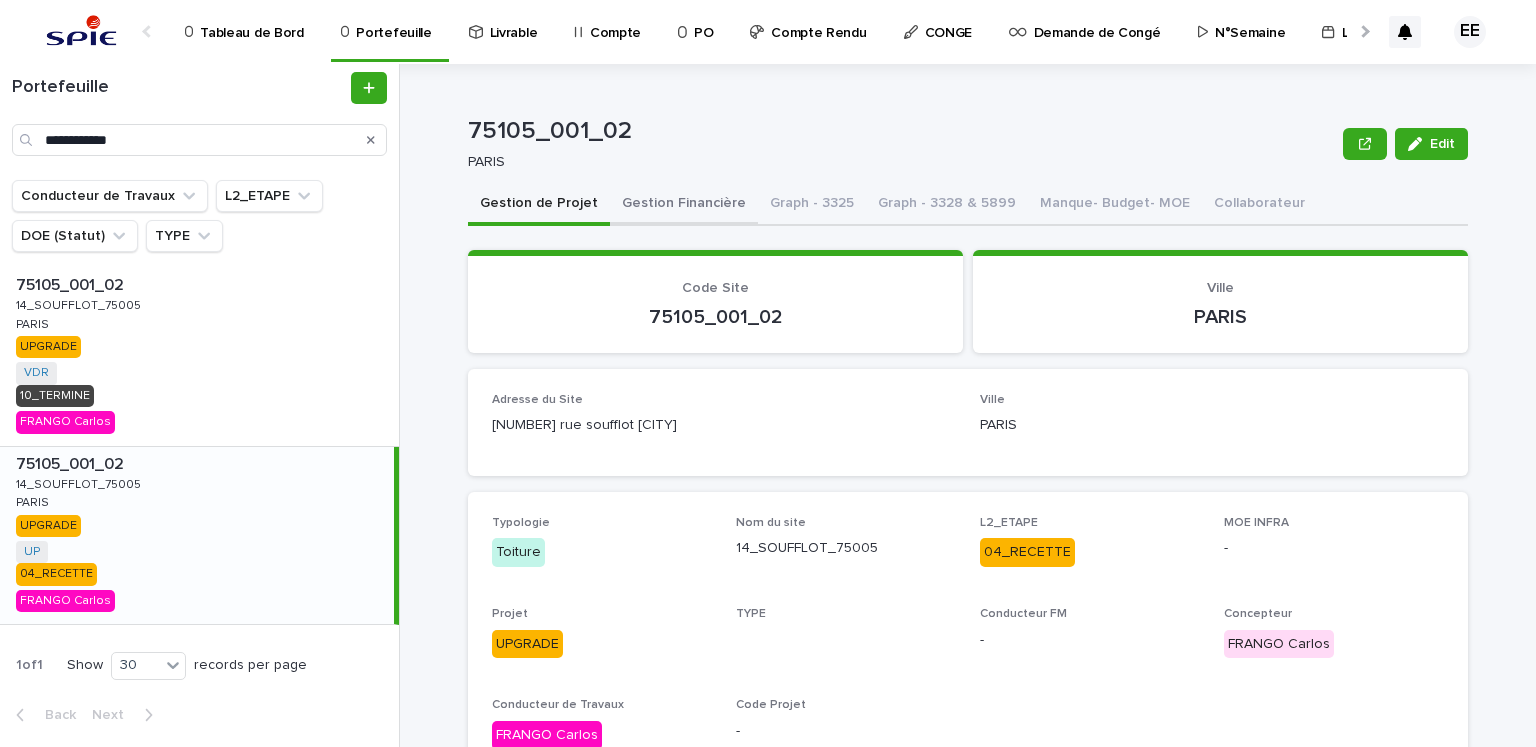 click on "Gestion Financière" at bounding box center (684, 205) 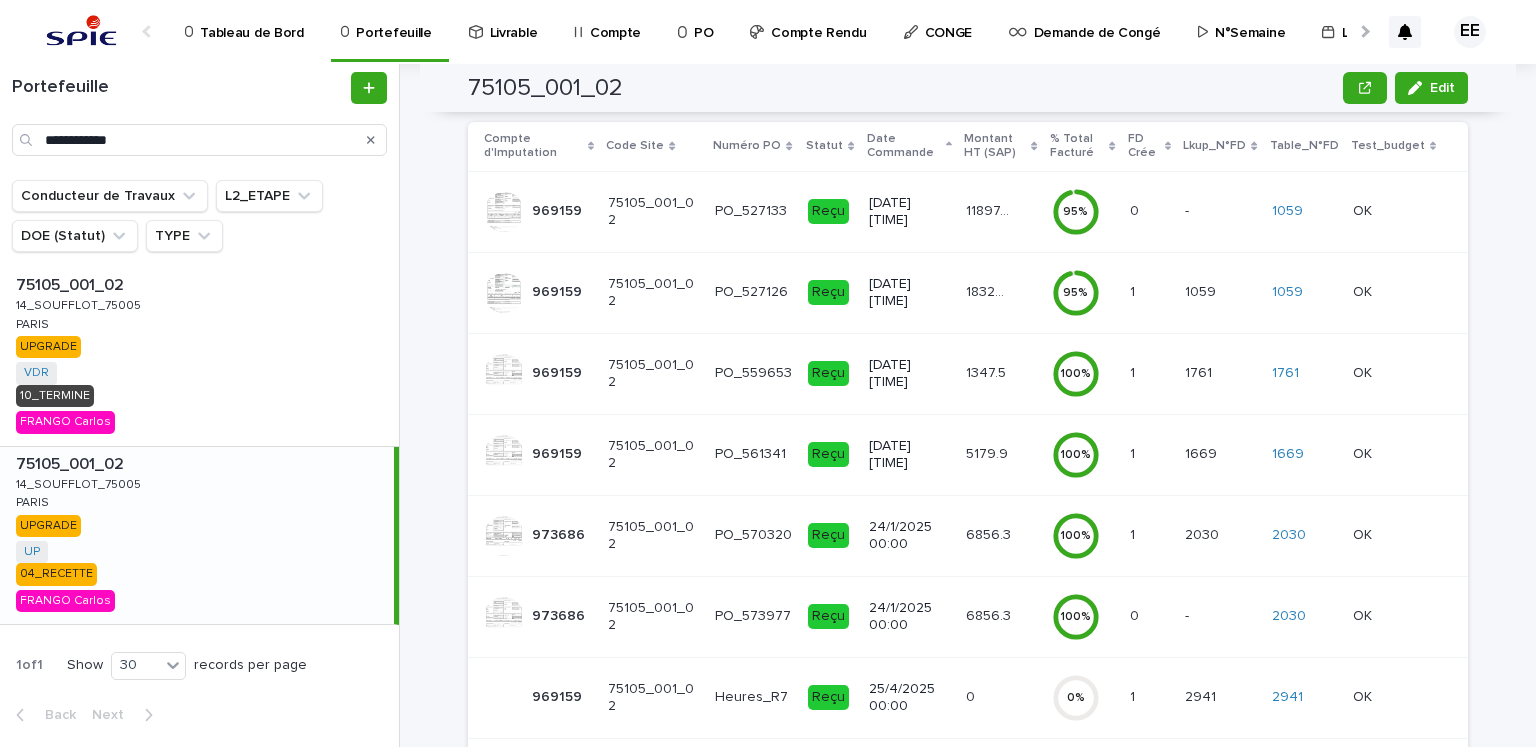 scroll, scrollTop: 290, scrollLeft: 0, axis: vertical 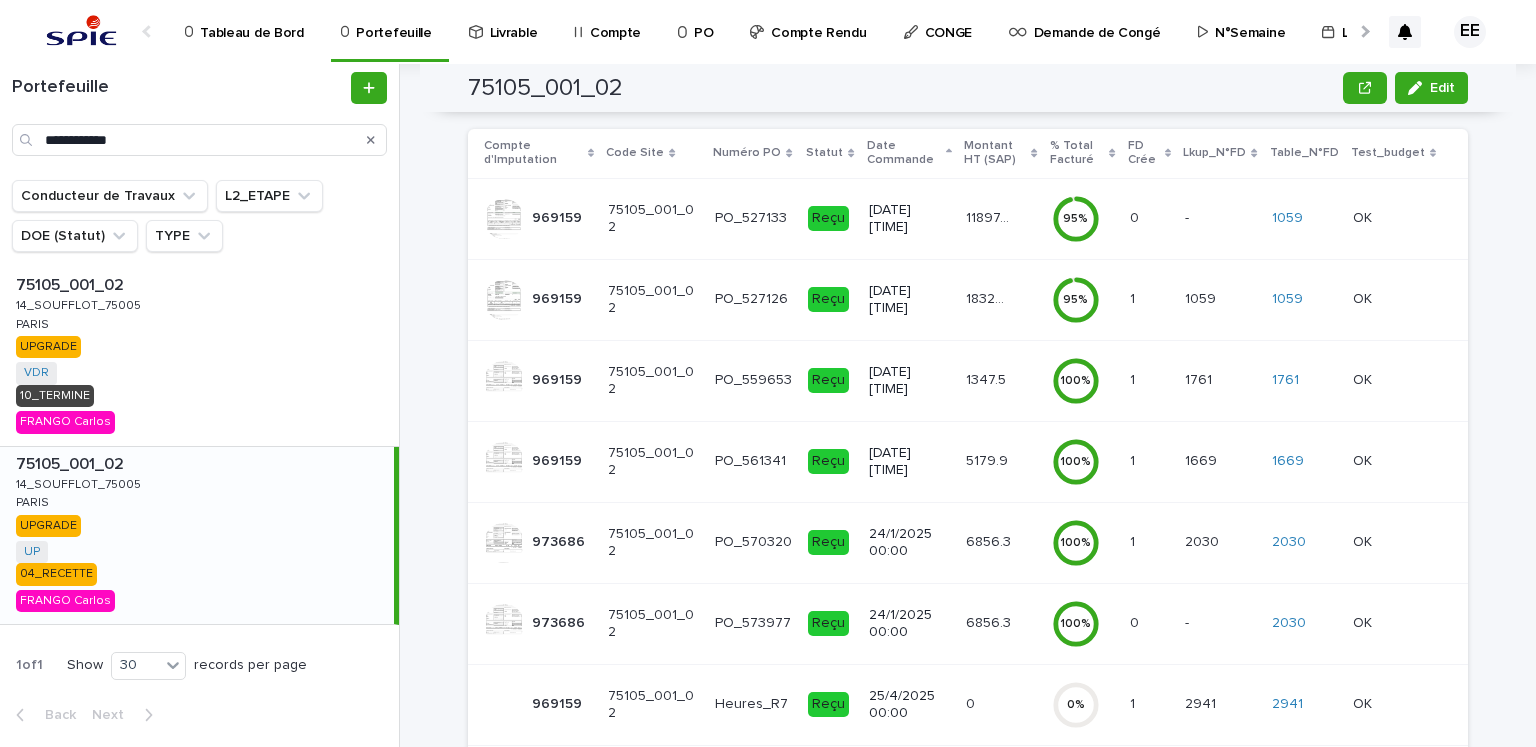 click on "11897.54 11897.54" at bounding box center [1000, 218] 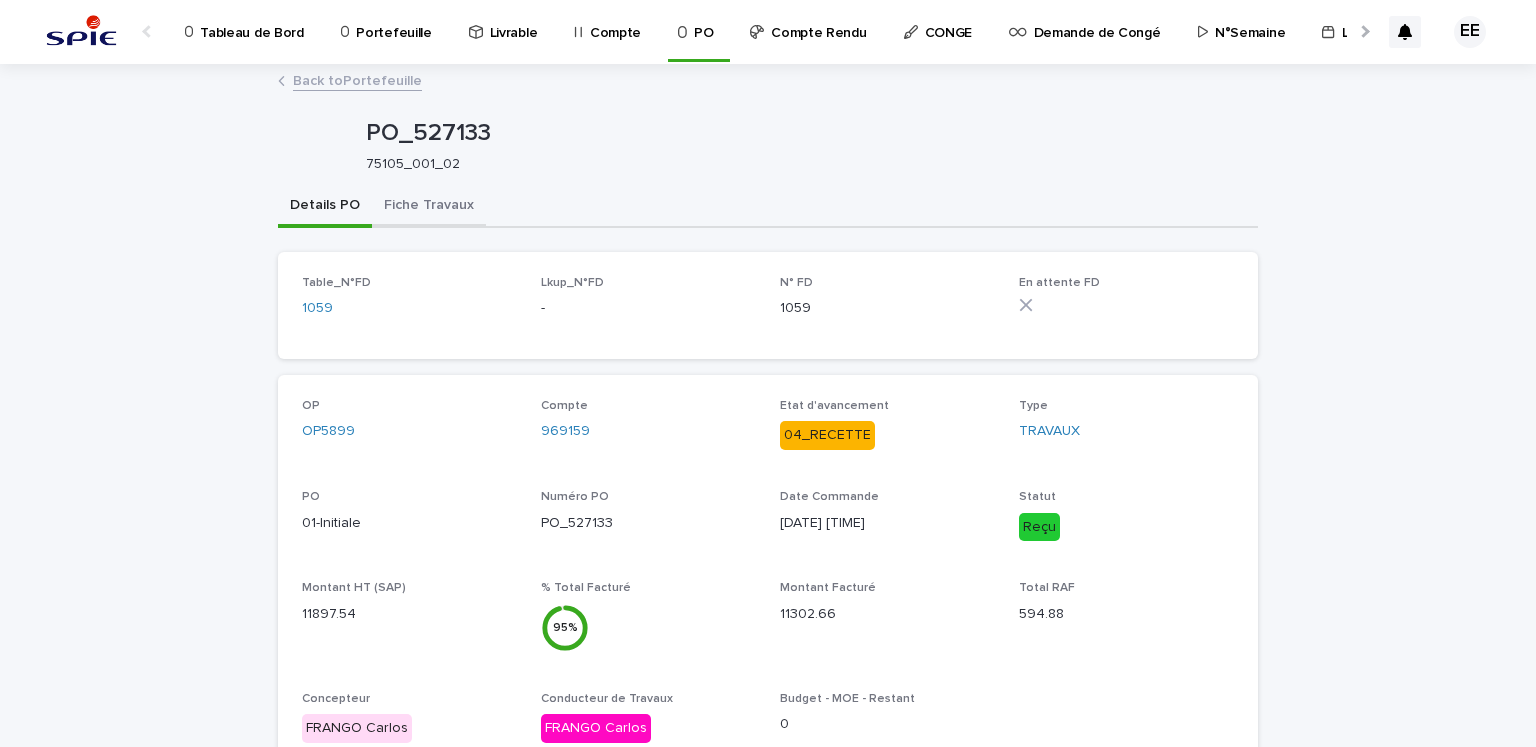click on "Fiche Travaux" at bounding box center [429, 207] 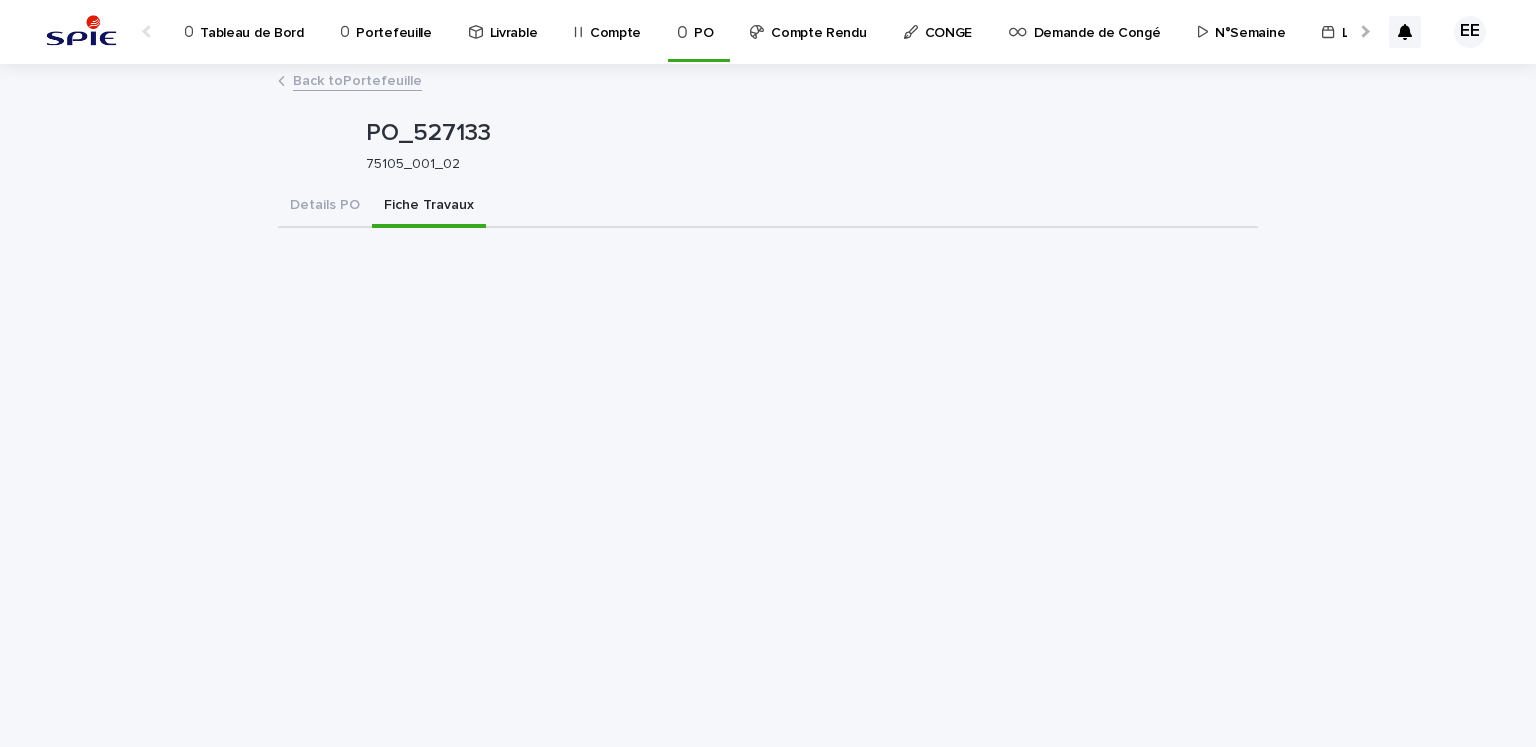 click on "Back to  Portefeuille" at bounding box center (357, 79) 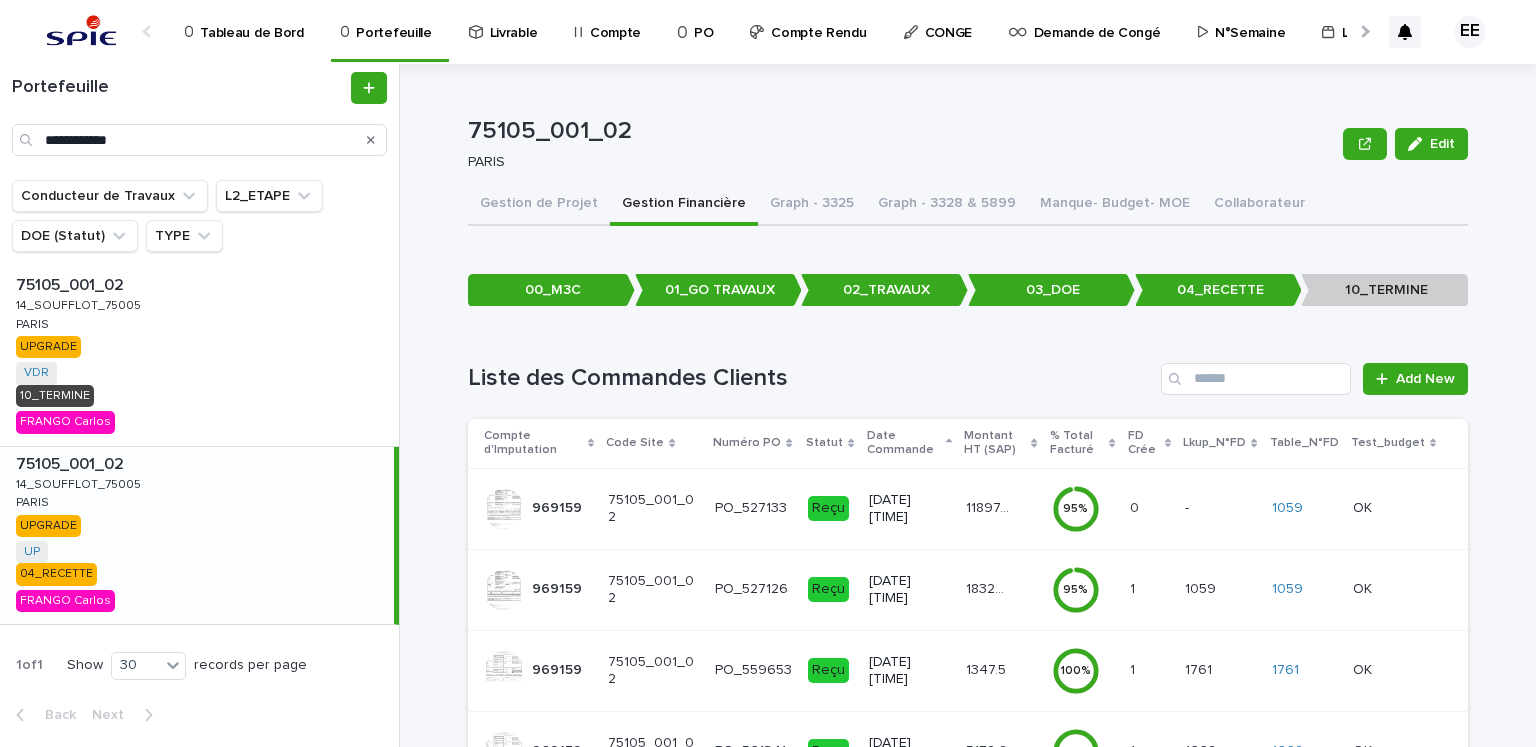 click on "18326.17" at bounding box center [990, 587] 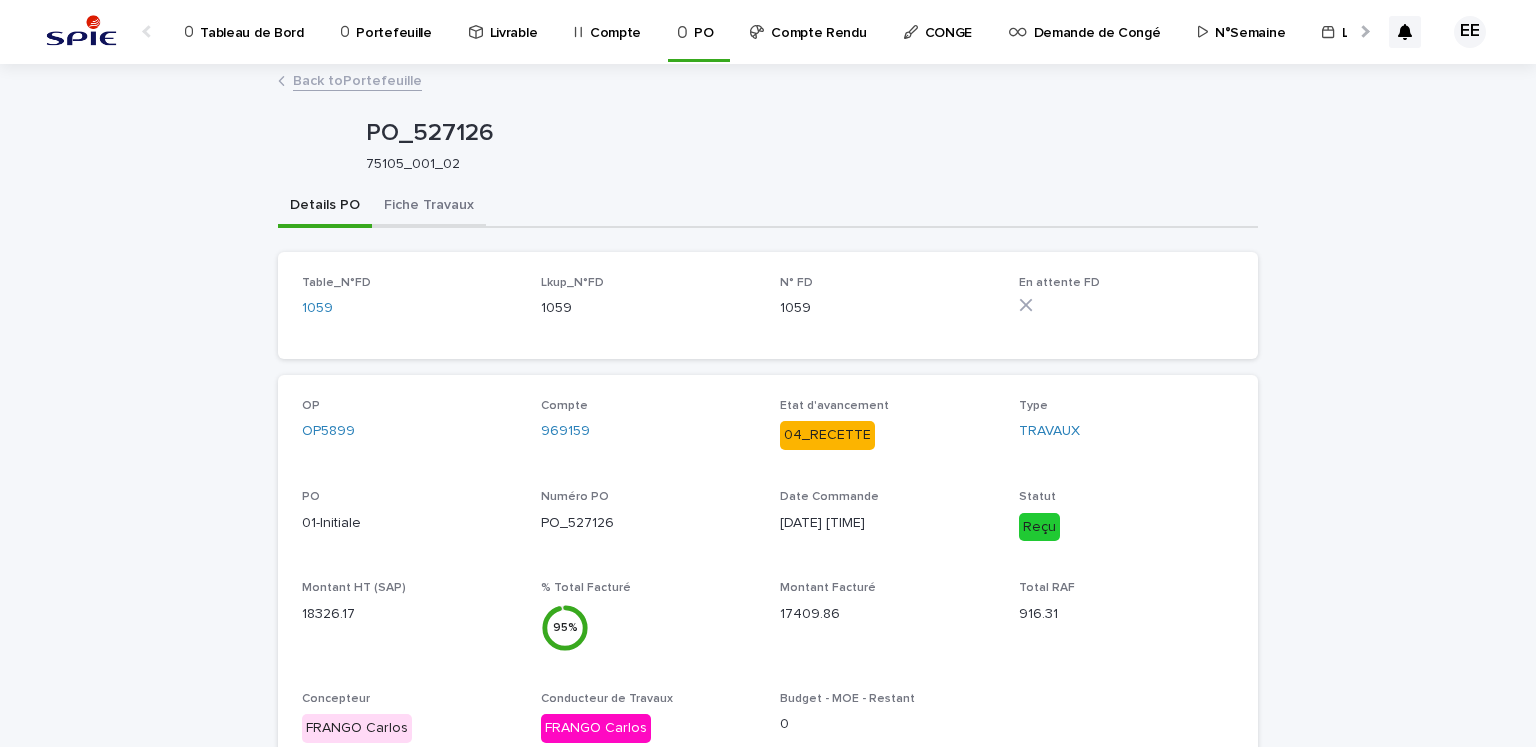 click on "Fiche Travaux" at bounding box center [429, 207] 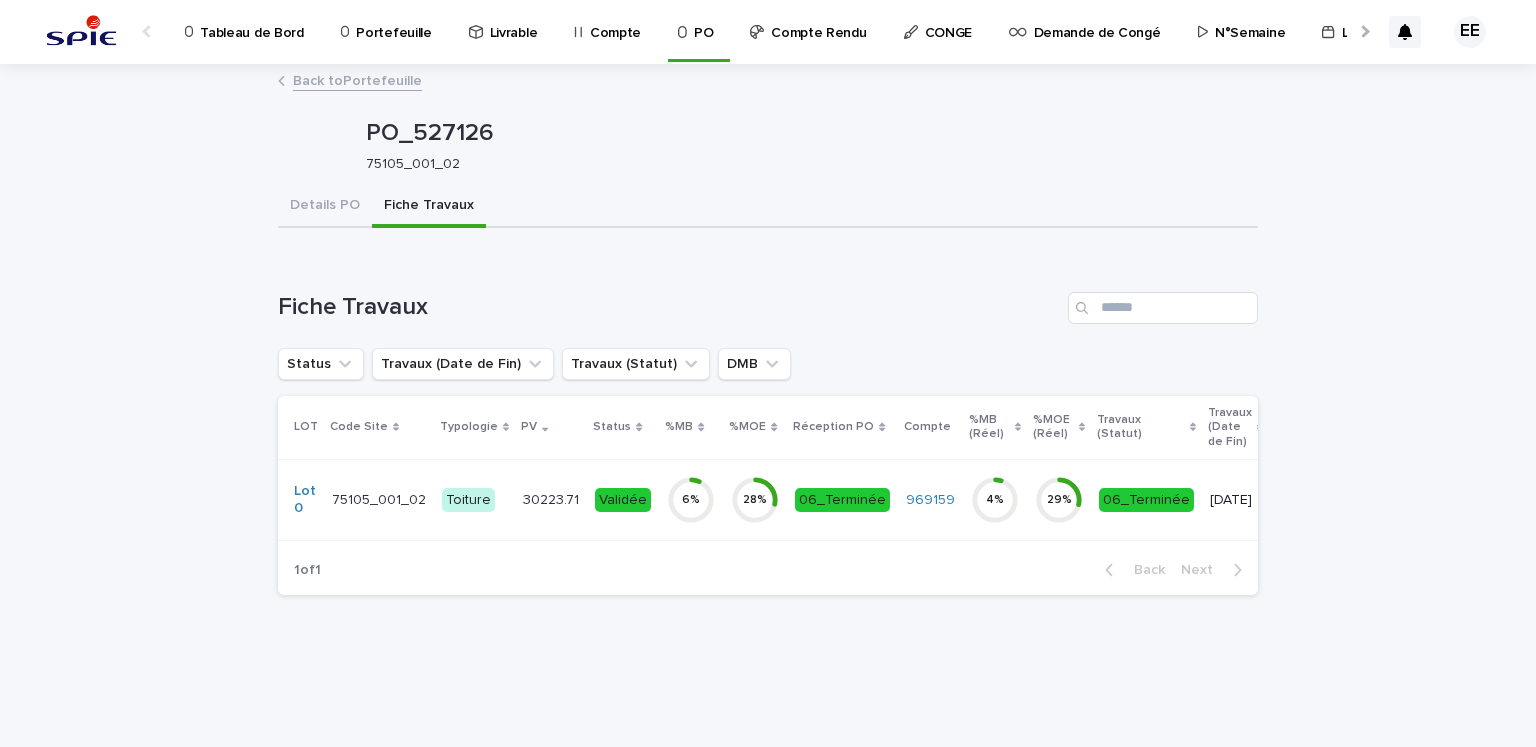 click on "30223.71 30223.71" at bounding box center (551, 499) 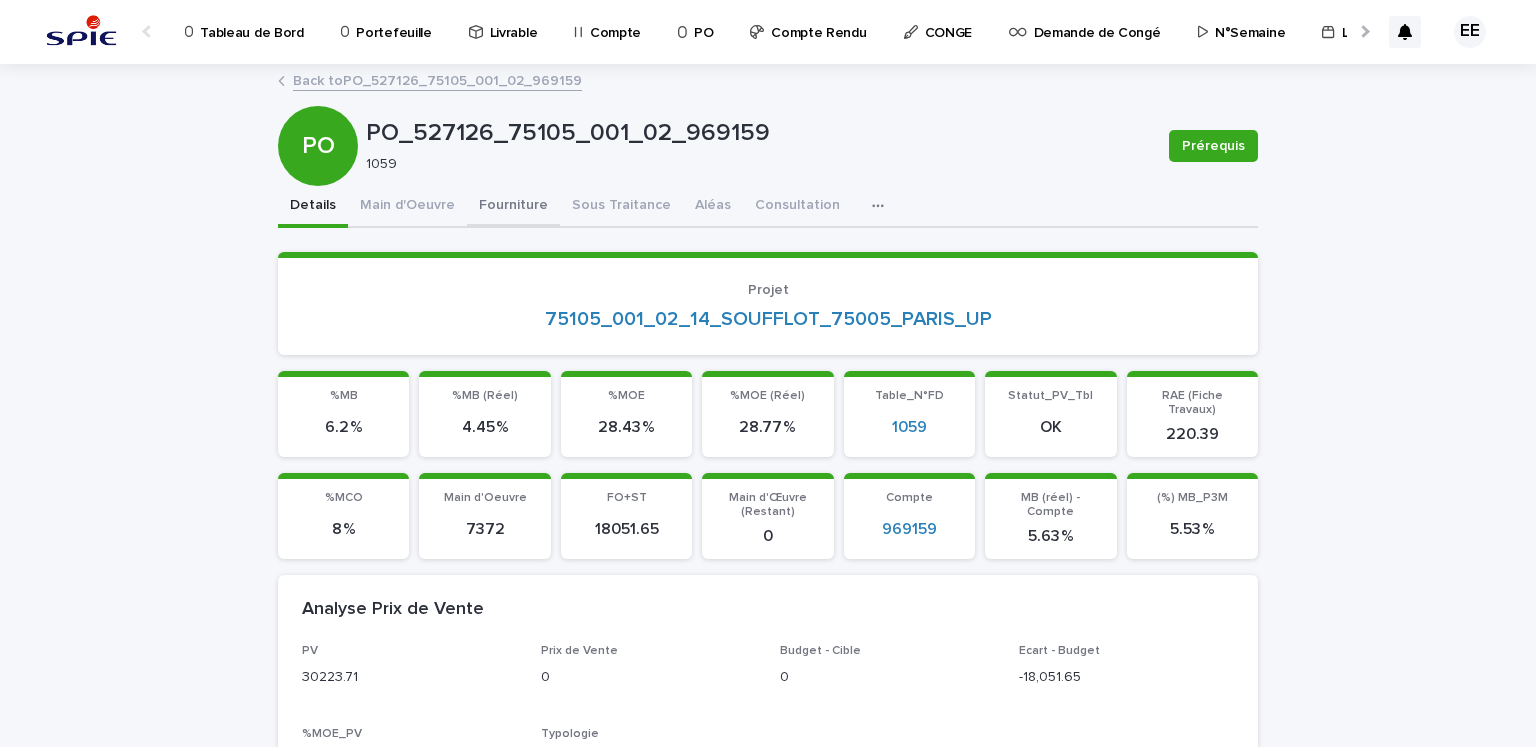 click on "Fourniture" at bounding box center [513, 207] 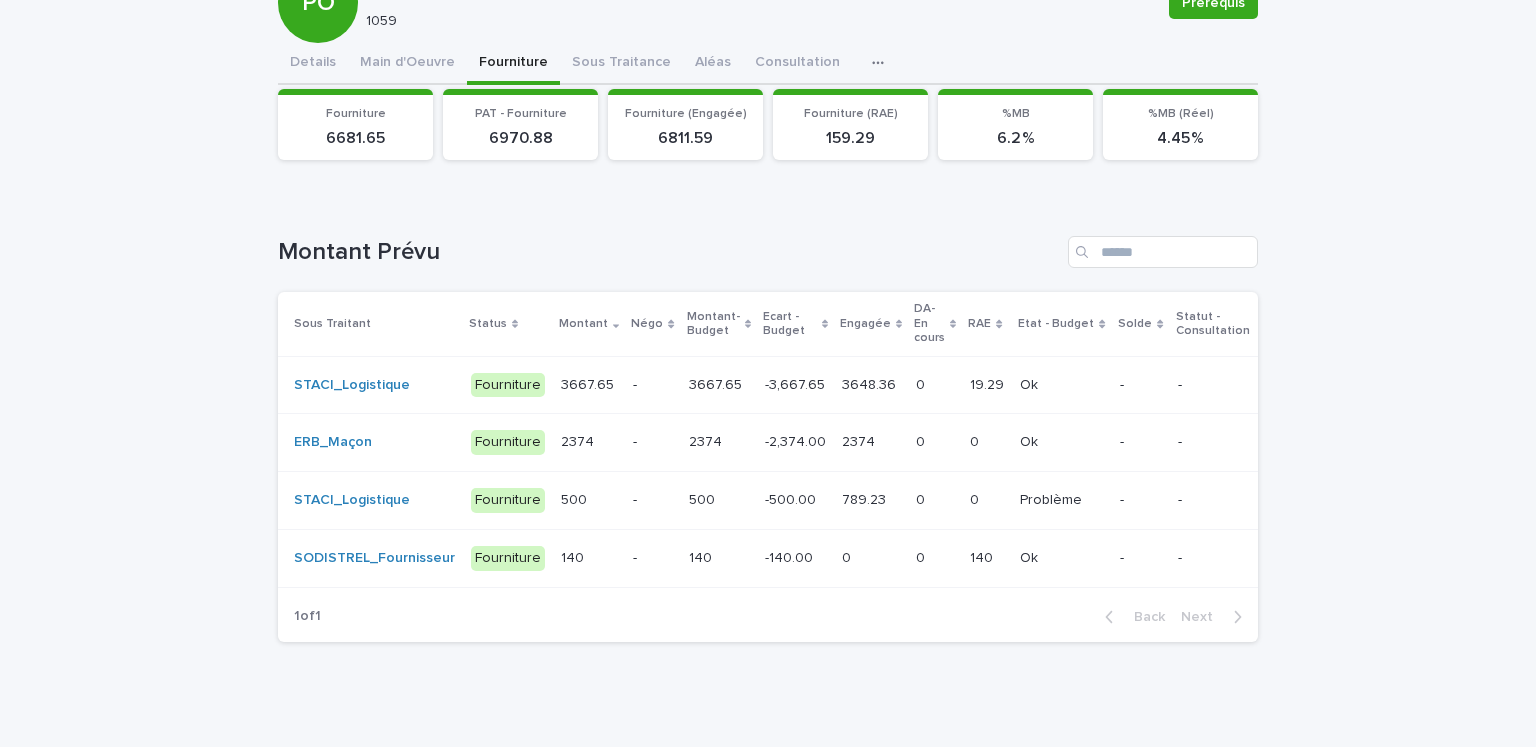 scroll, scrollTop: 167, scrollLeft: 0, axis: vertical 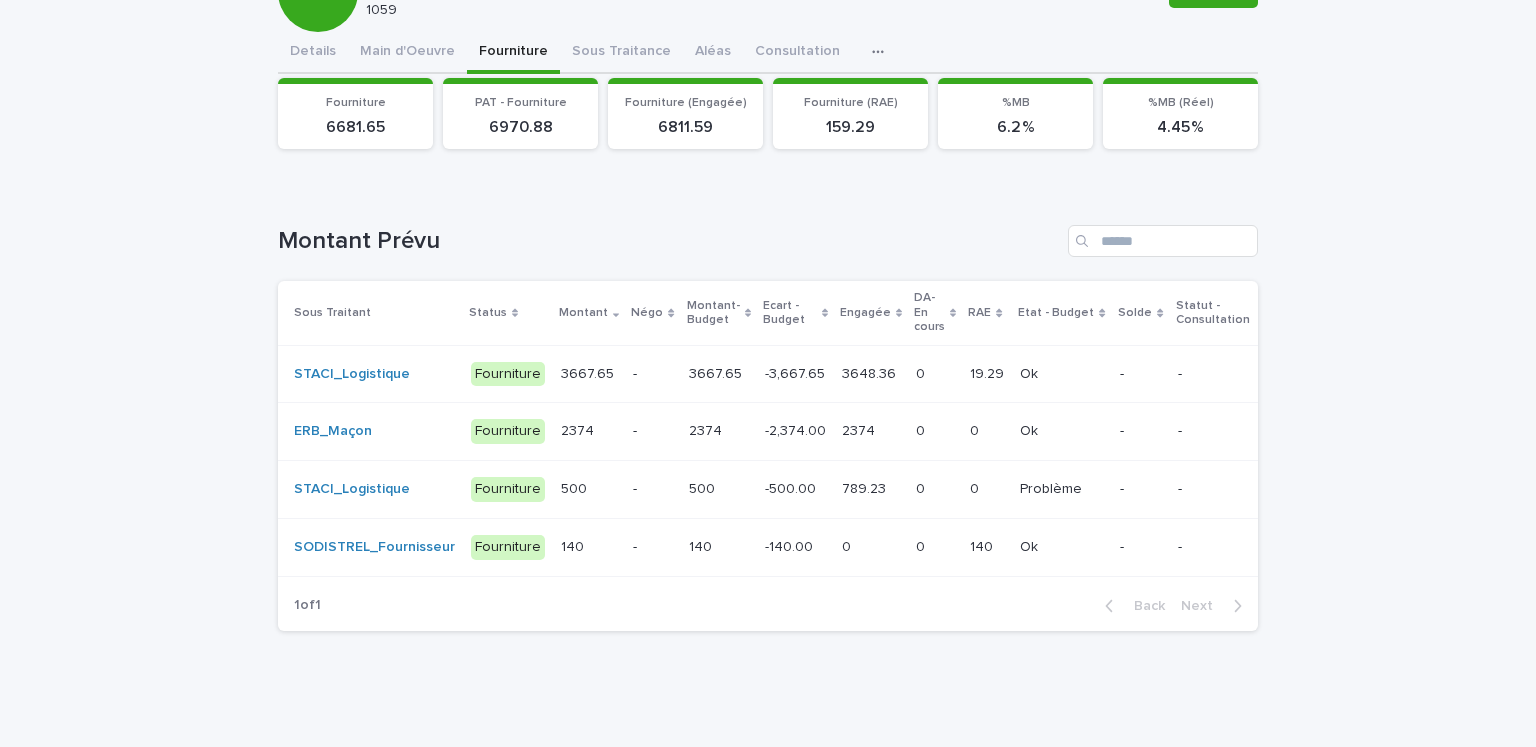 click on "2374 2374" at bounding box center (871, 432) 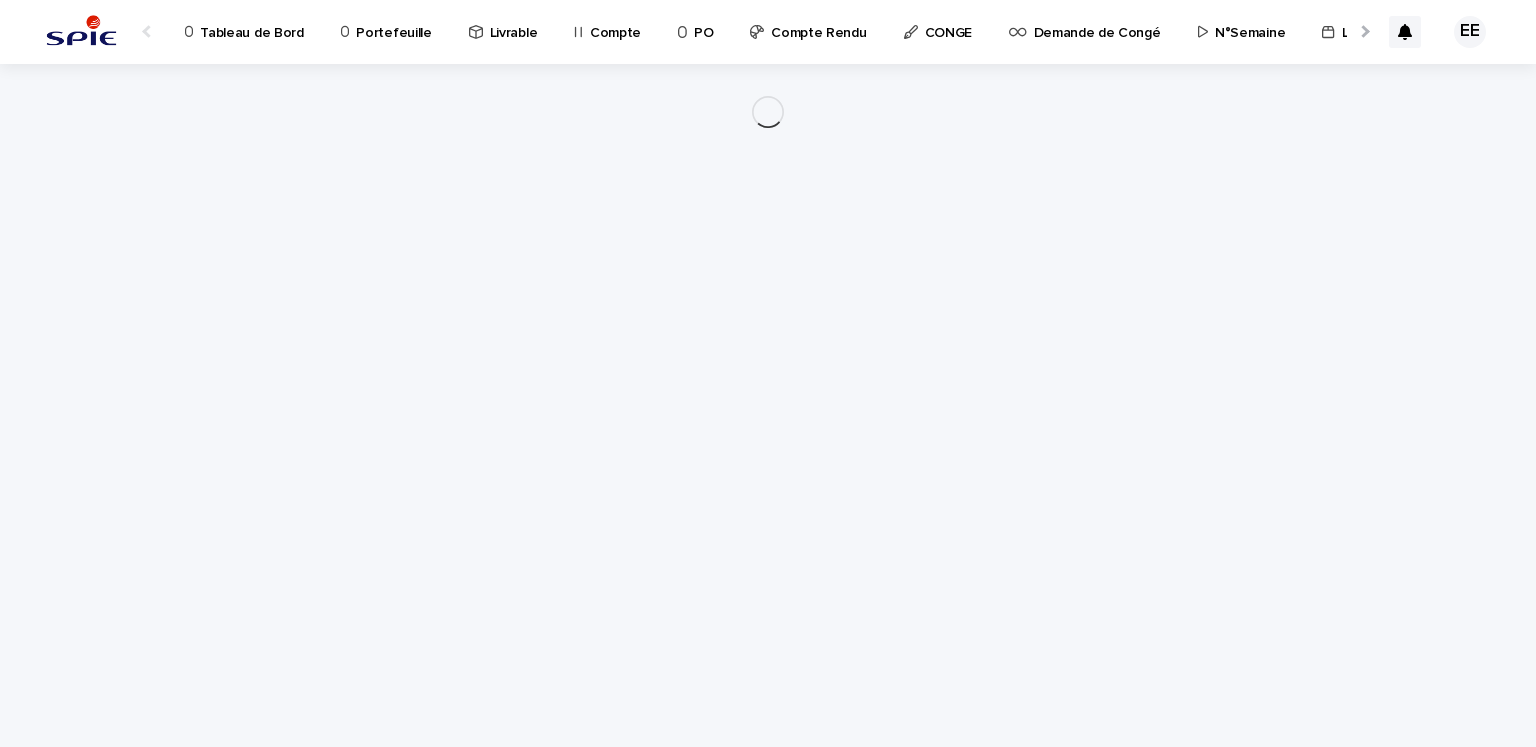 scroll, scrollTop: 0, scrollLeft: 0, axis: both 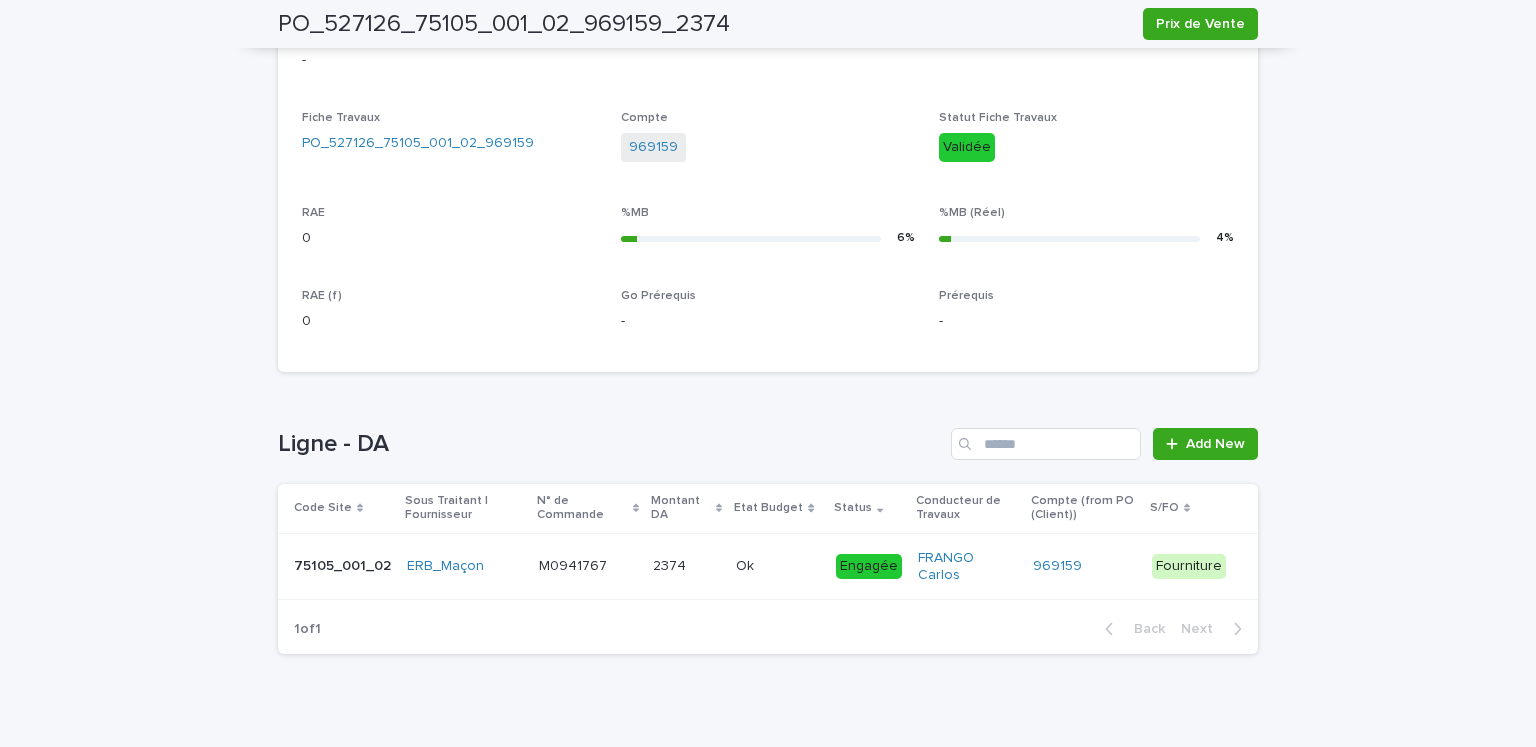 click on "2374 2374" at bounding box center [686, 566] 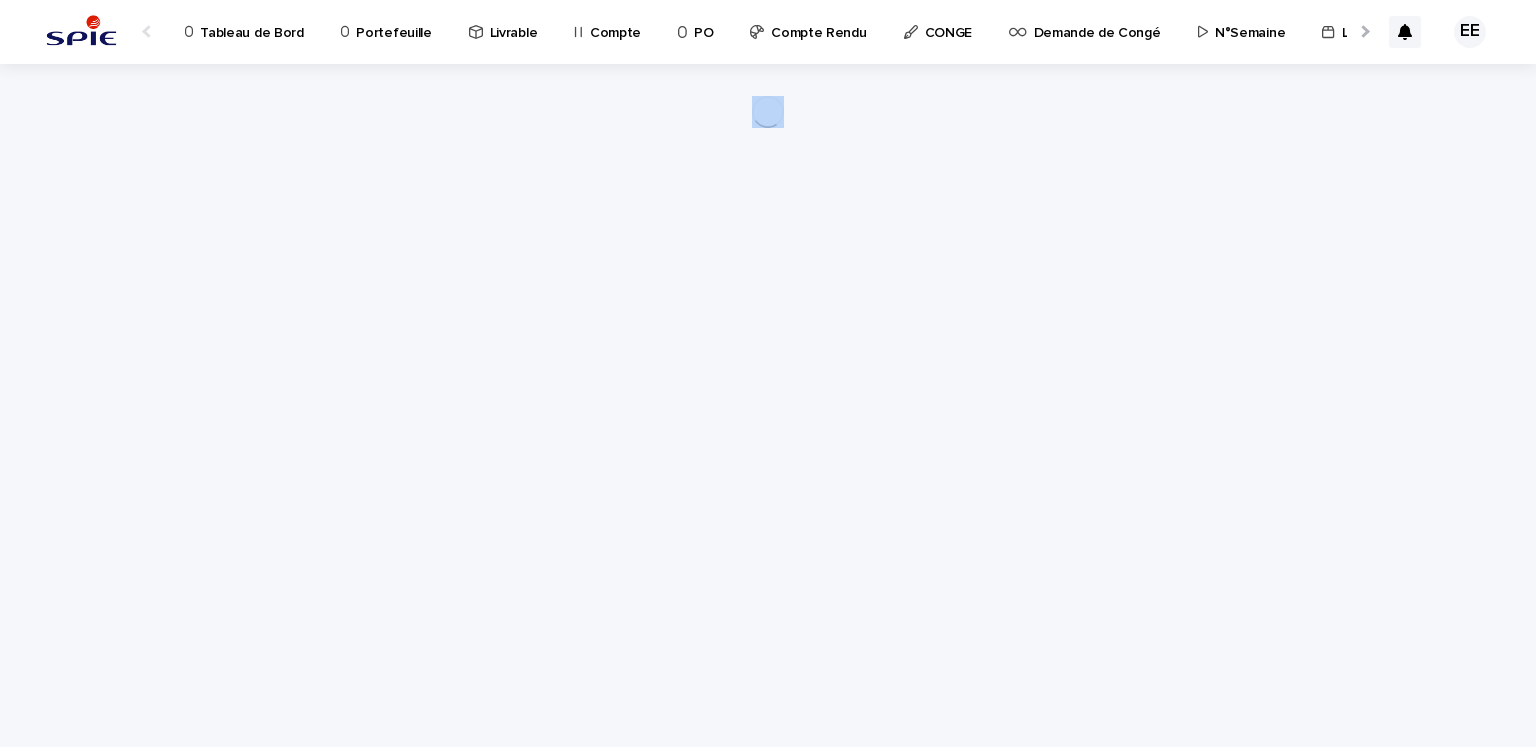 scroll, scrollTop: 0, scrollLeft: 0, axis: both 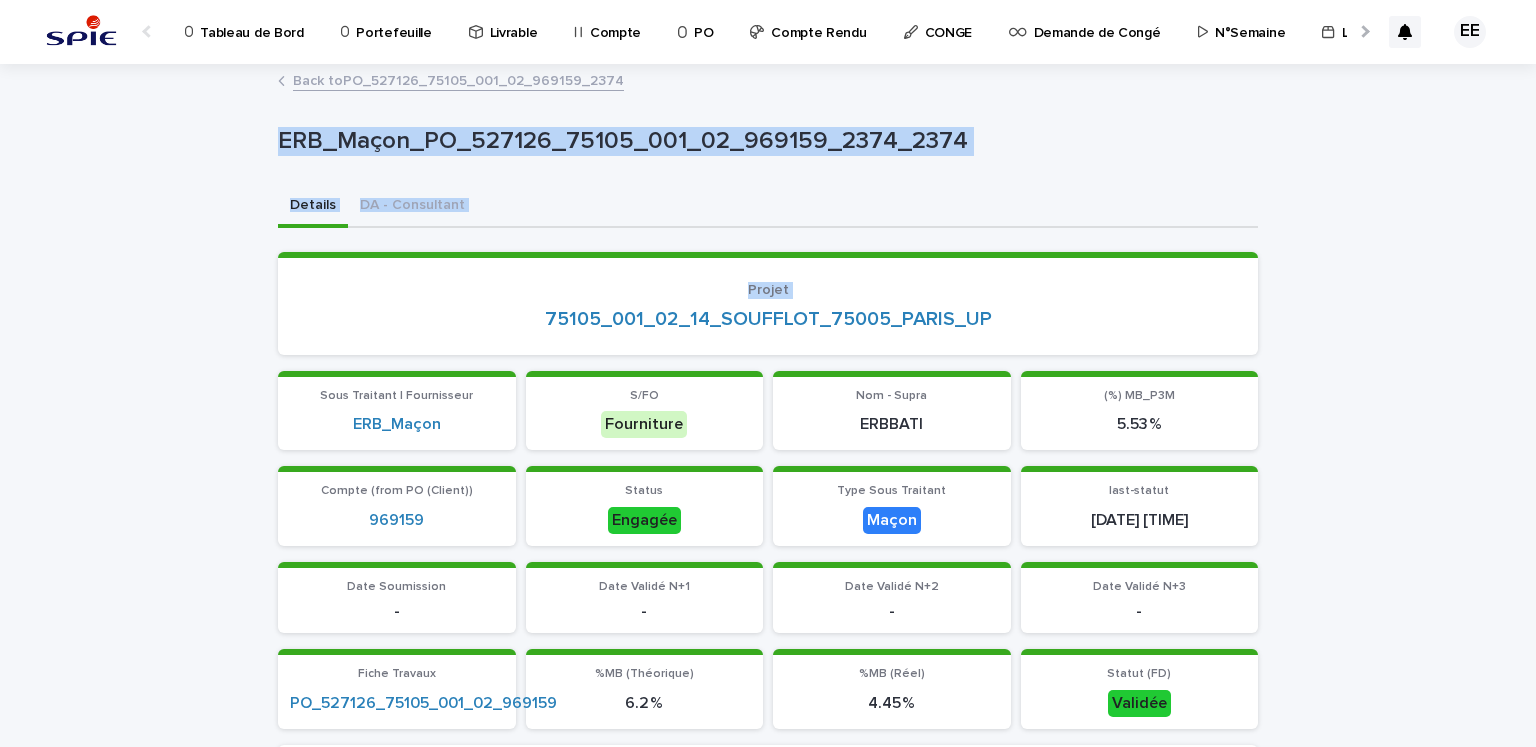 click on "Loading... Saving… Loading... Saving… ERB_Maçon_PO_527126_75105_001_02_969159_2374_2374 ERB_Maçon_PO_527126_75105_001_02_969159_2374_2374 Sorry, there was an error saving your record. Please try again. Please fill out the required fields below. Details DA - Consultant Loading... Saving… Loading... Saving… Loading... Saving… Projet 75105_001_02_14_SOUFFLOT_75005_PARIS_UP   Loading... Saving… Type - DA Autre Mois - Année - Montant - DA - Consultant 0 Loading... Saving… Sous Traitant | Fournisseur ERB_Maçon   S/FO Fourniture Nom - Supra ERBBATI (%) MB_P3M 5.53 % Loading... Saving… Compte (from PO (Client)) 969159   Status Engagée Type Sous Traitant Maçon last-statut [DATE] [TIME] Loading... Saving… Date Soumission - Date Validé N+1 - Date Validé N+2 - Date Validé N+3 - Loading... Saving… Préparation de la convention nacelle                                         •••                                                                     Loading... Saving… Loading...   2374" at bounding box center [768, 1004] 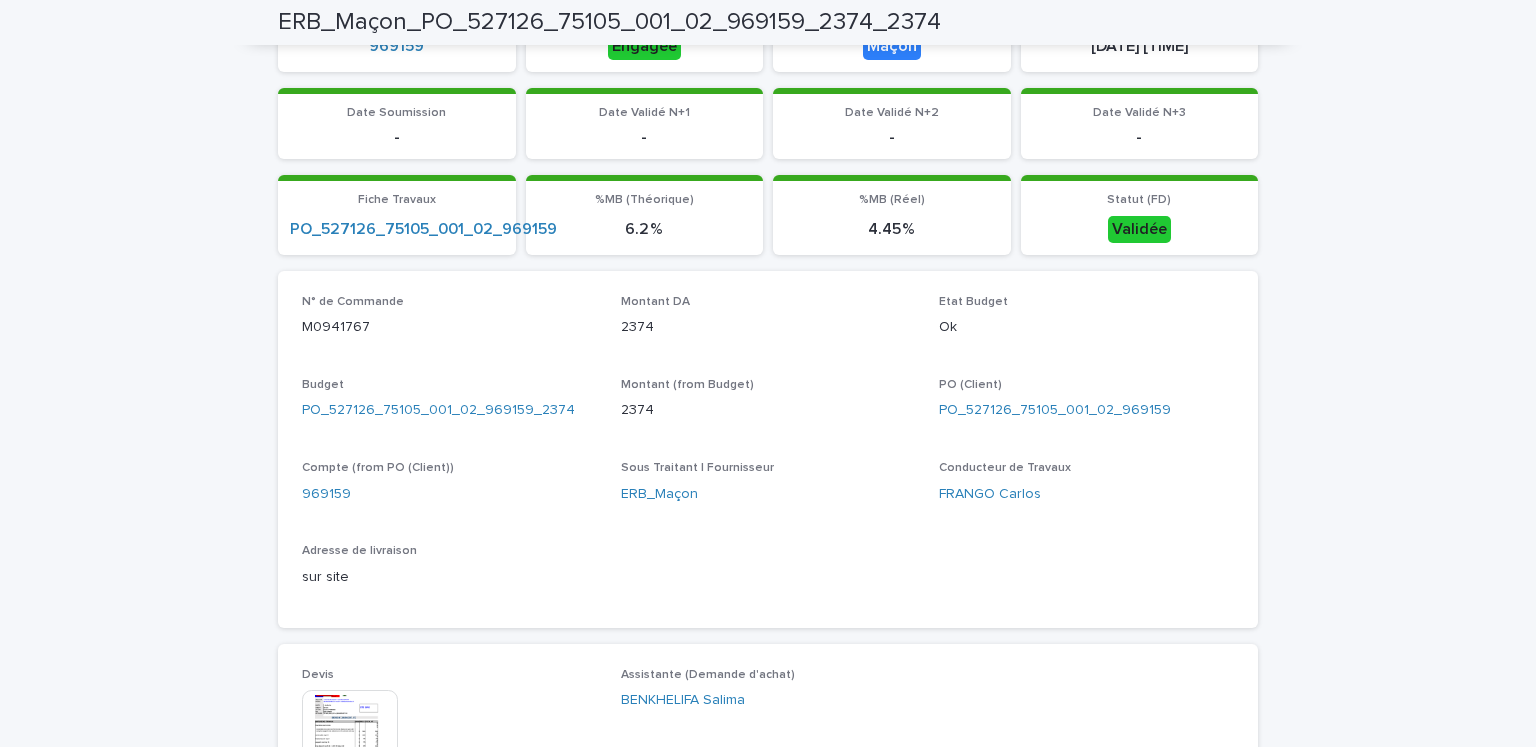 scroll, scrollTop: 834, scrollLeft: 0, axis: vertical 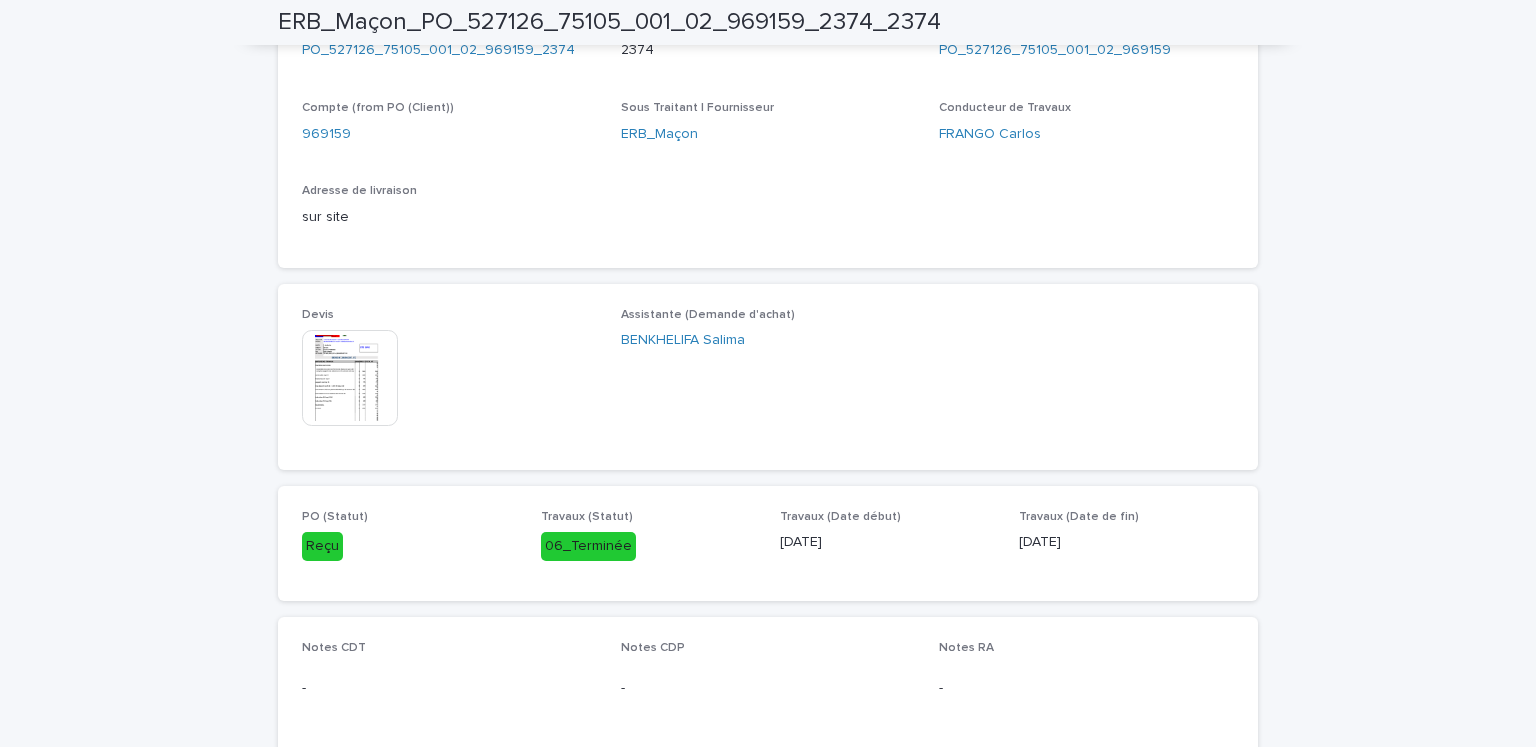 click at bounding box center [350, 378] 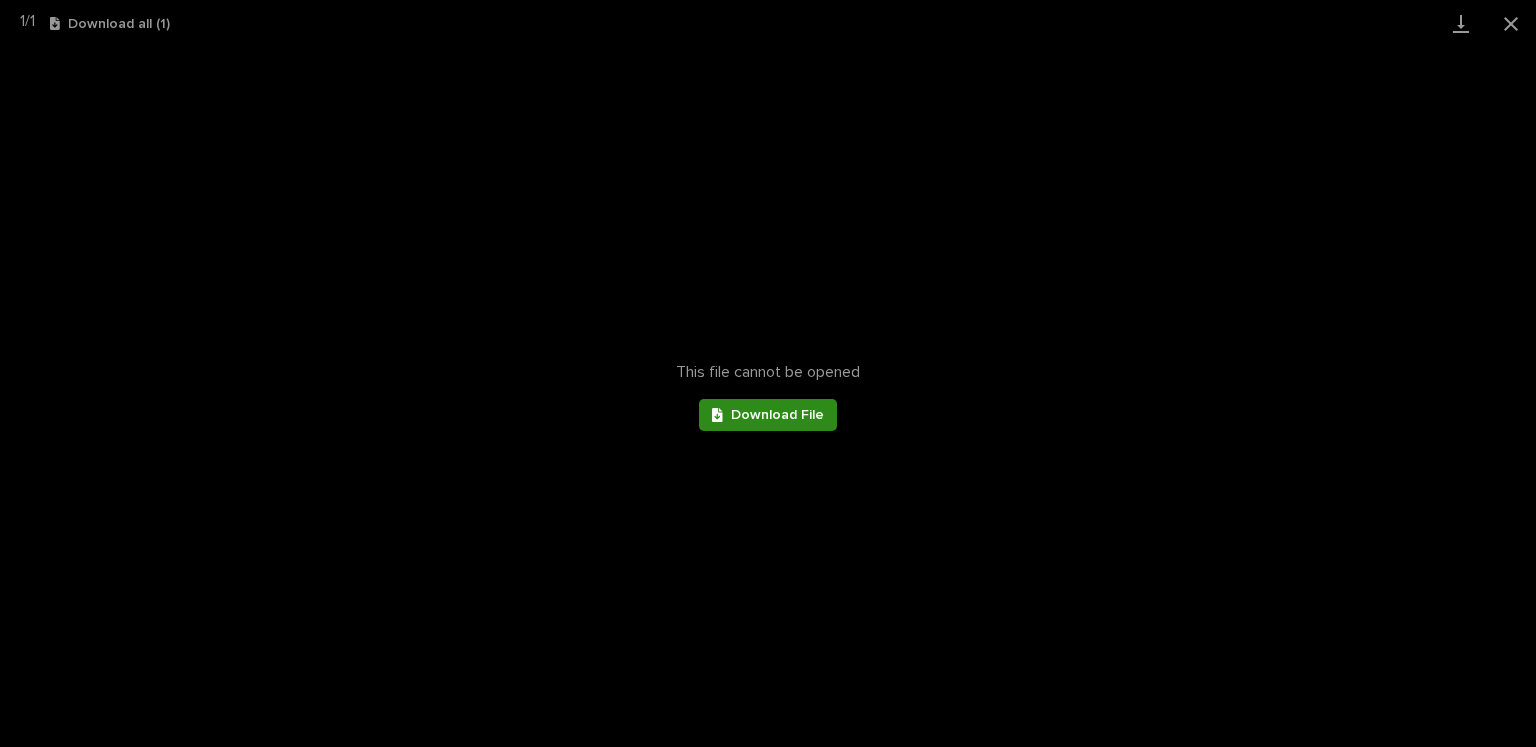 click on "Download File" at bounding box center [777, 415] 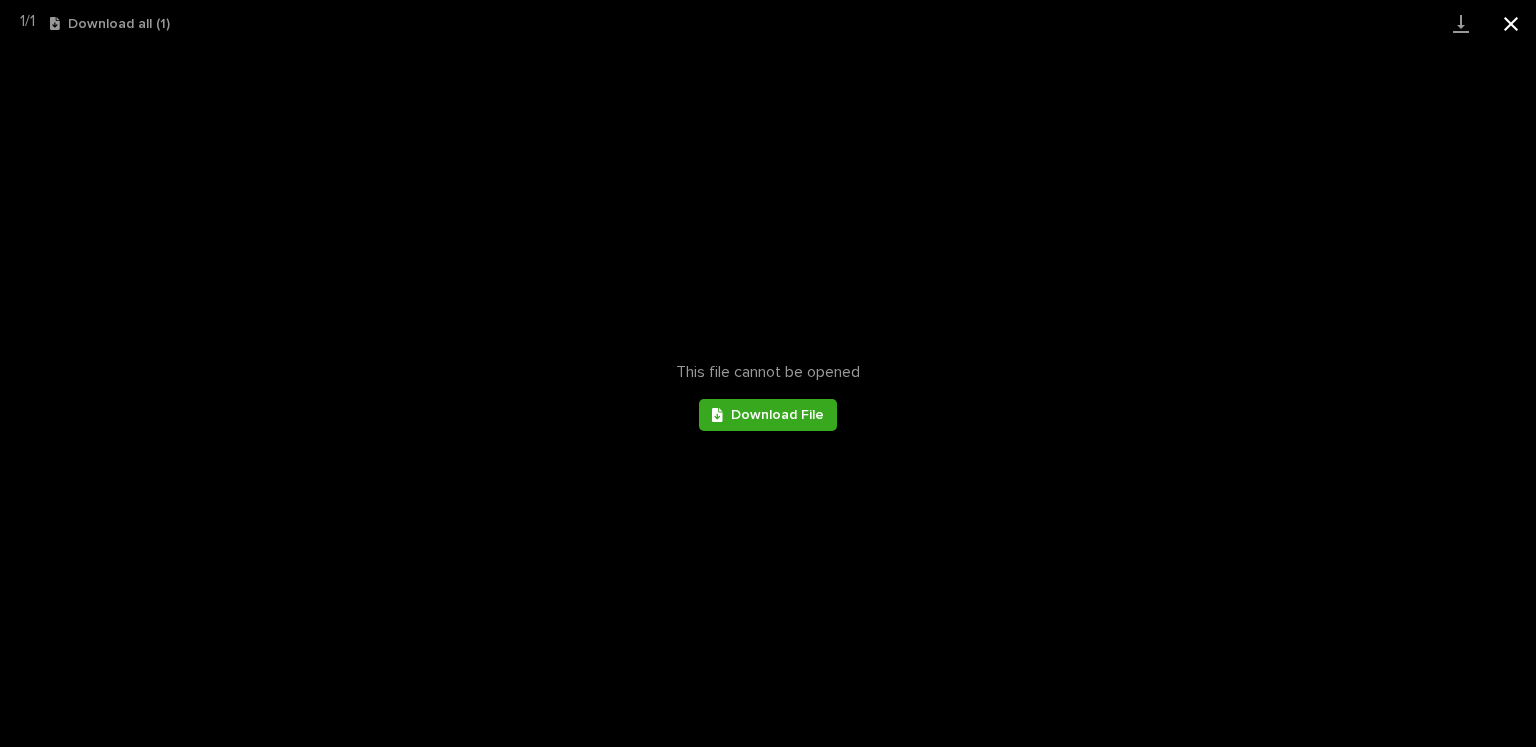 click at bounding box center [1511, 23] 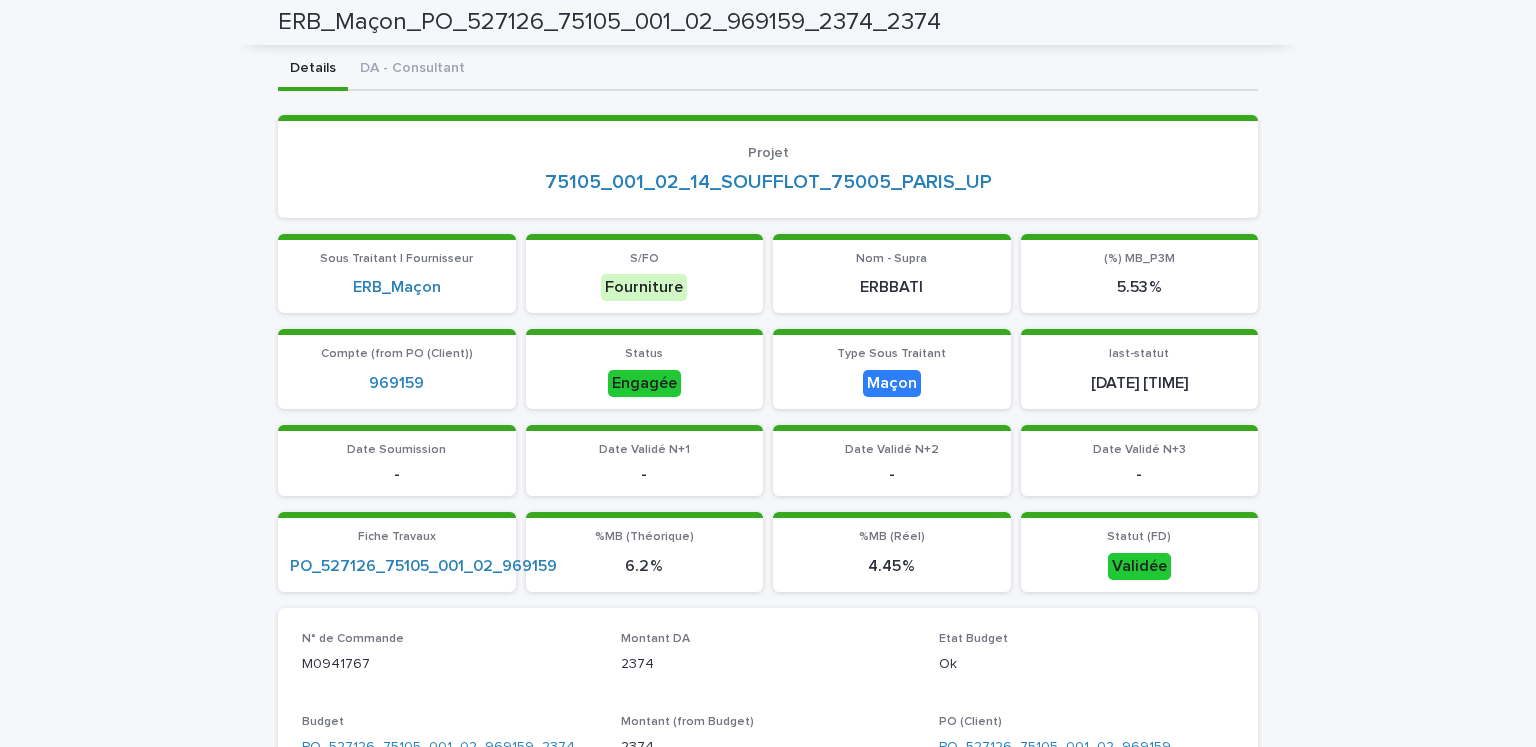 scroll, scrollTop: 0, scrollLeft: 0, axis: both 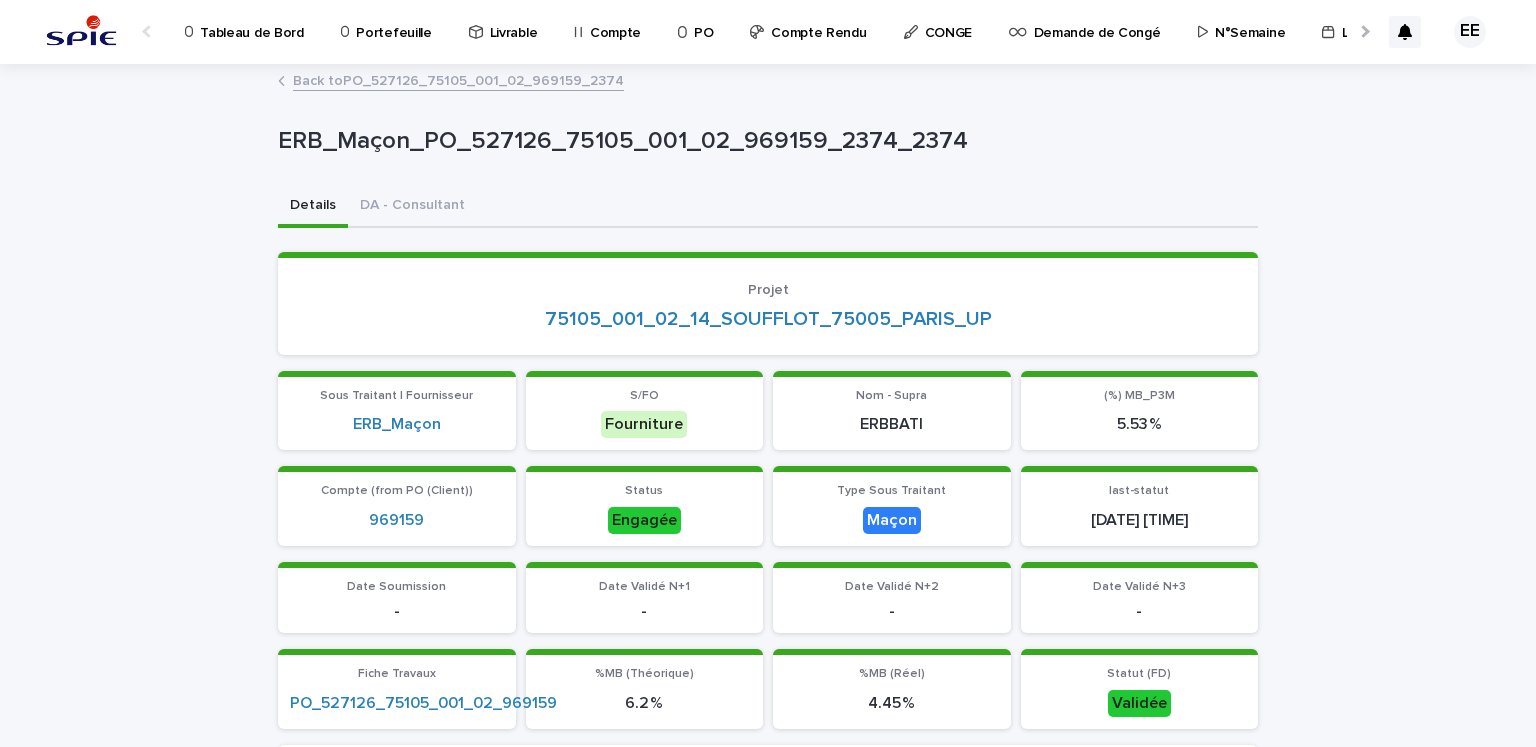 click on "Back to  PO_527126_75105_001_02_969159_2374" at bounding box center (458, 79) 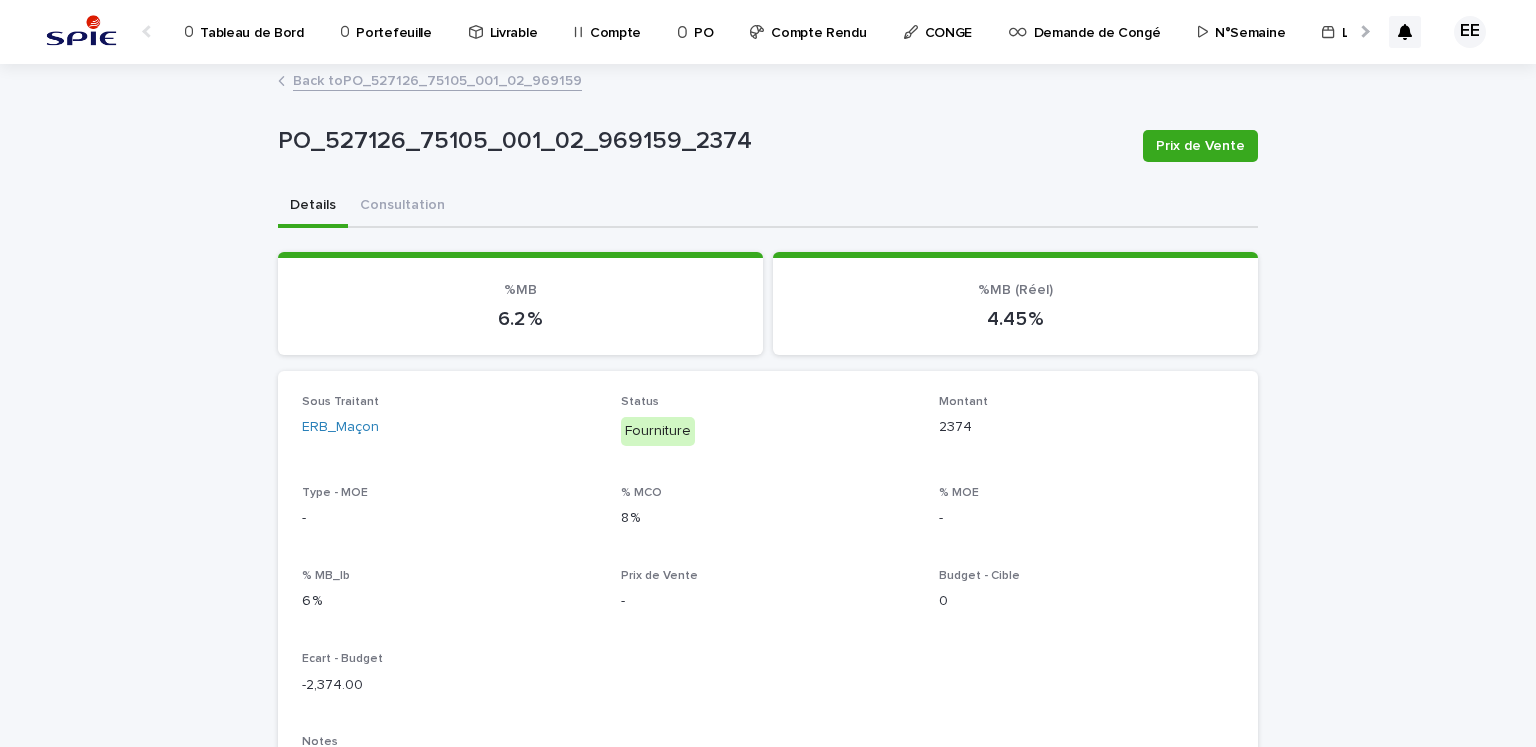 click on "Back to  PO_527126_75105_001_02_969159" at bounding box center [437, 79] 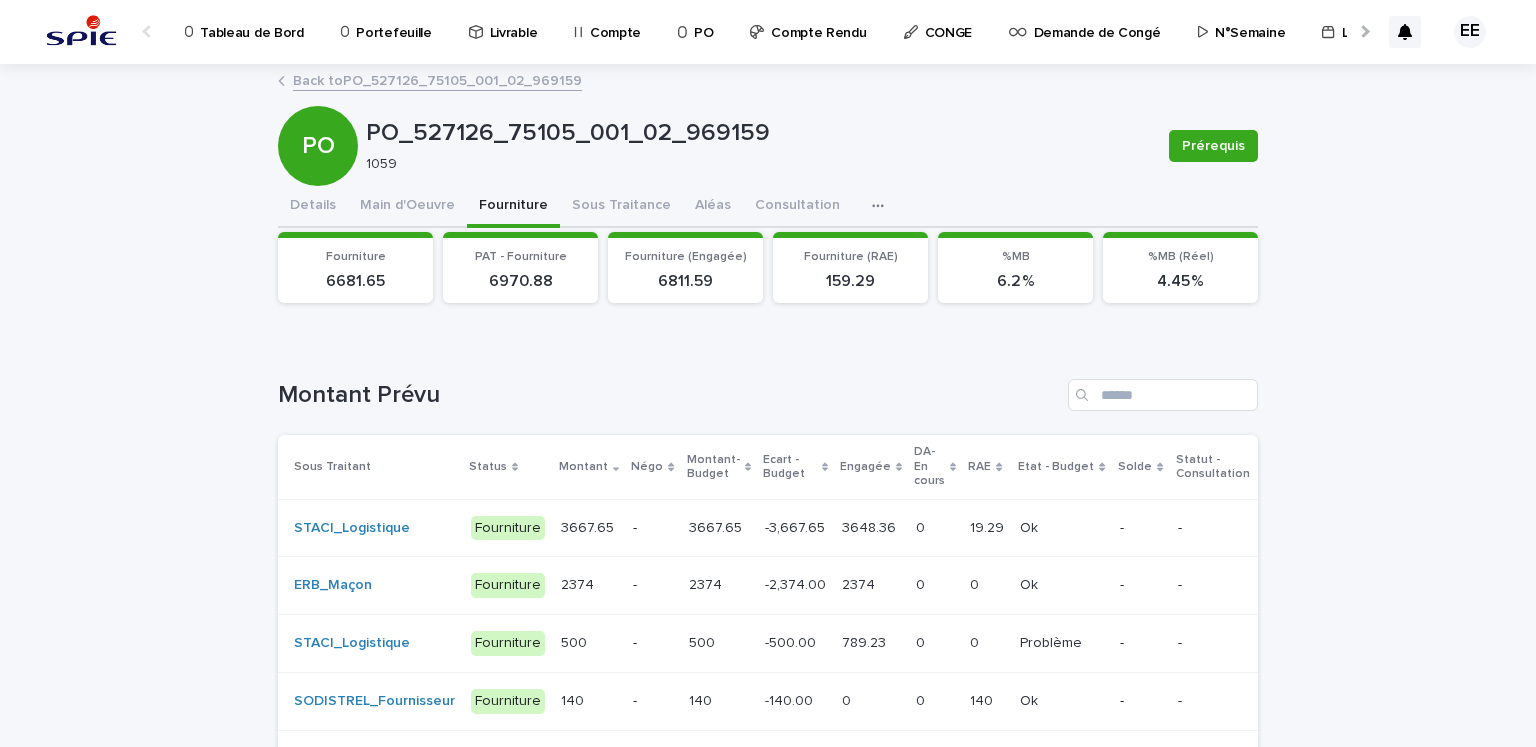 scroll, scrollTop: 167, scrollLeft: 0, axis: vertical 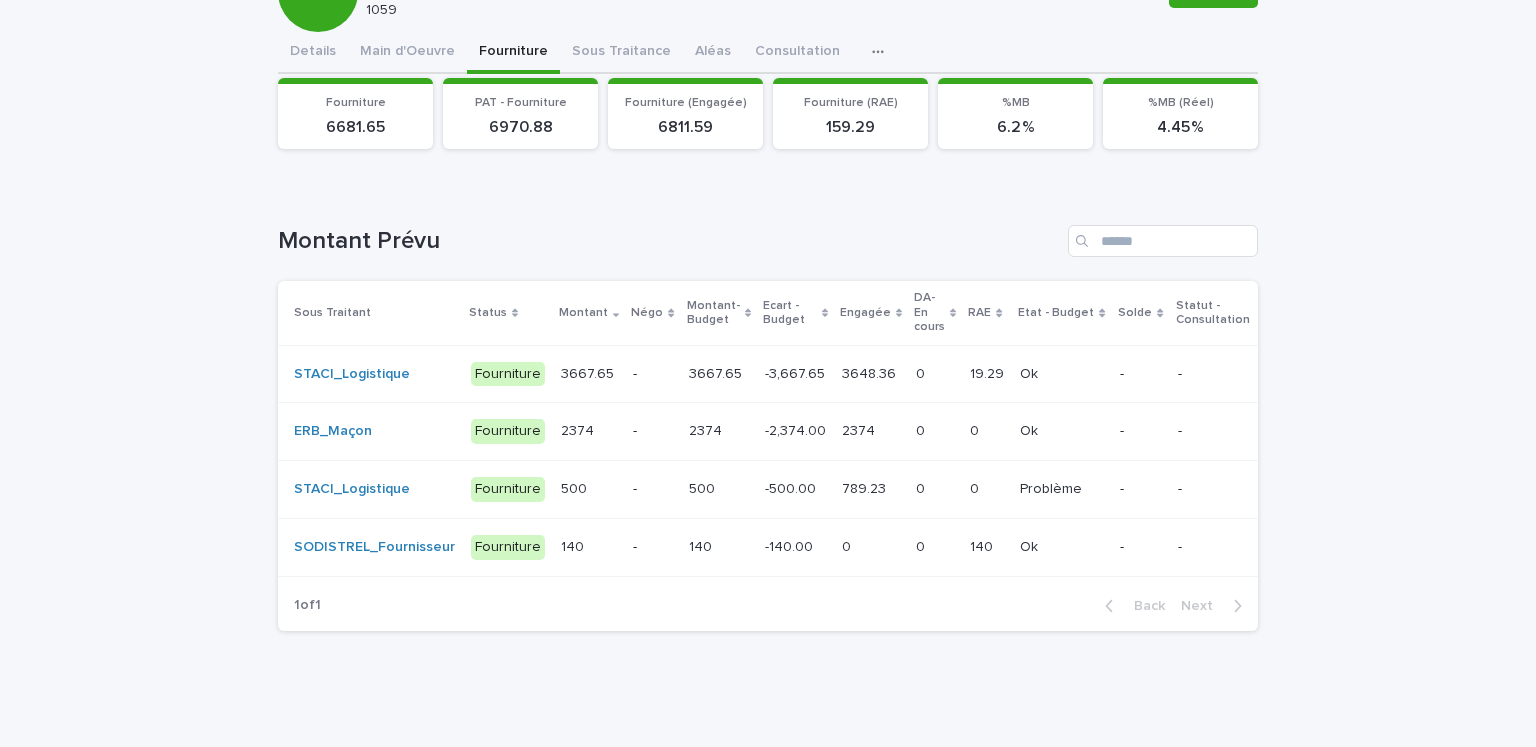 click on "3648.36 3648.36" at bounding box center (871, 374) 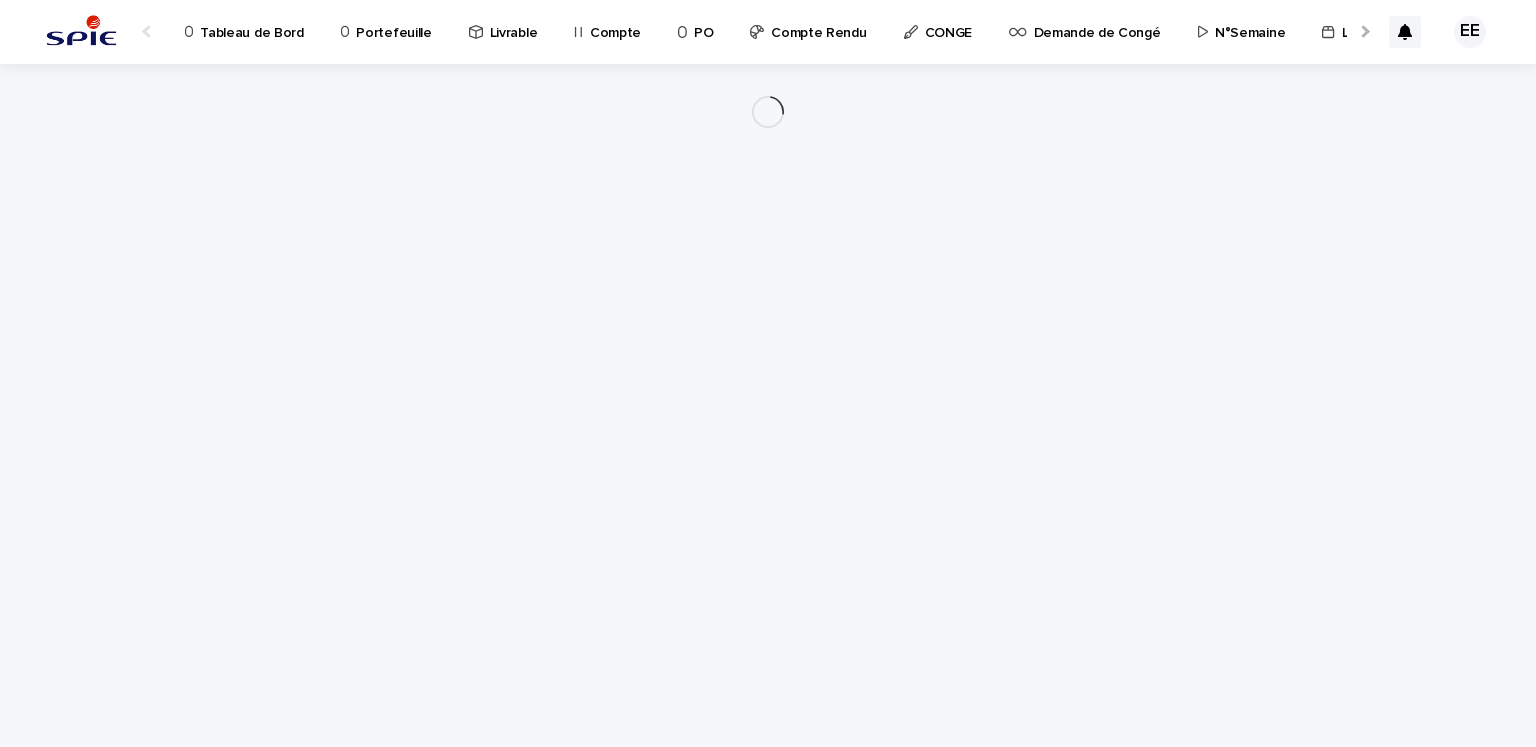 scroll, scrollTop: 0, scrollLeft: 0, axis: both 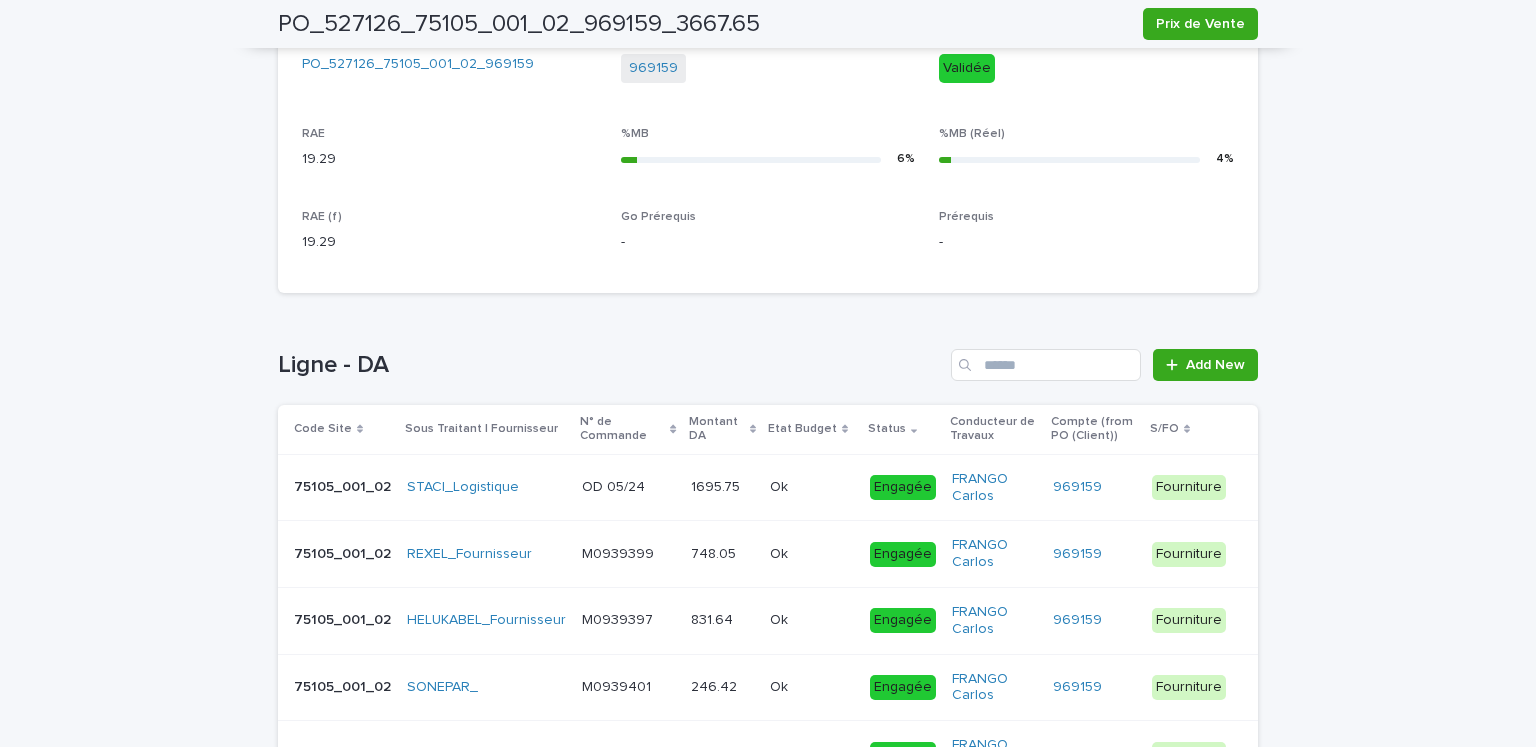 click on "831.64" at bounding box center [714, 618] 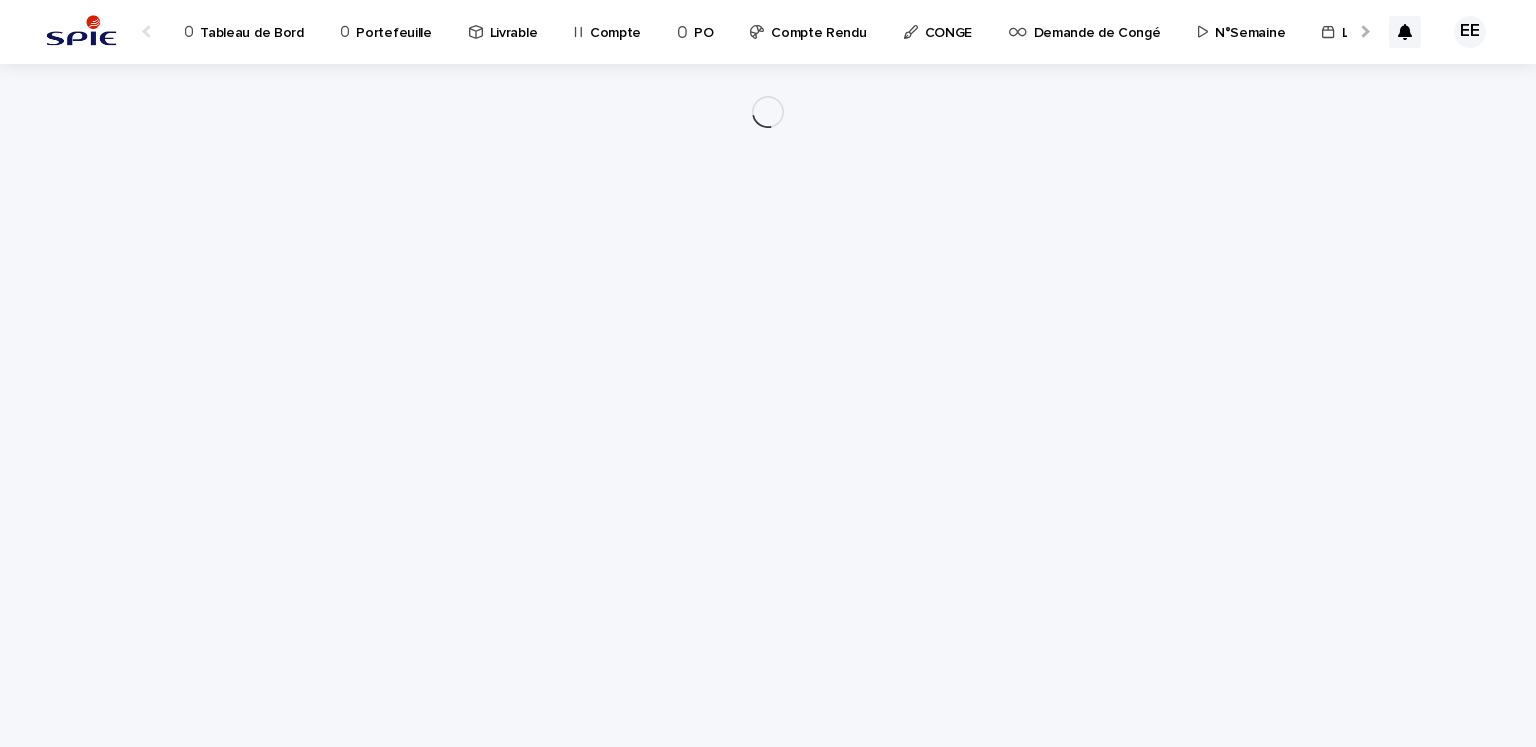 scroll, scrollTop: 0, scrollLeft: 0, axis: both 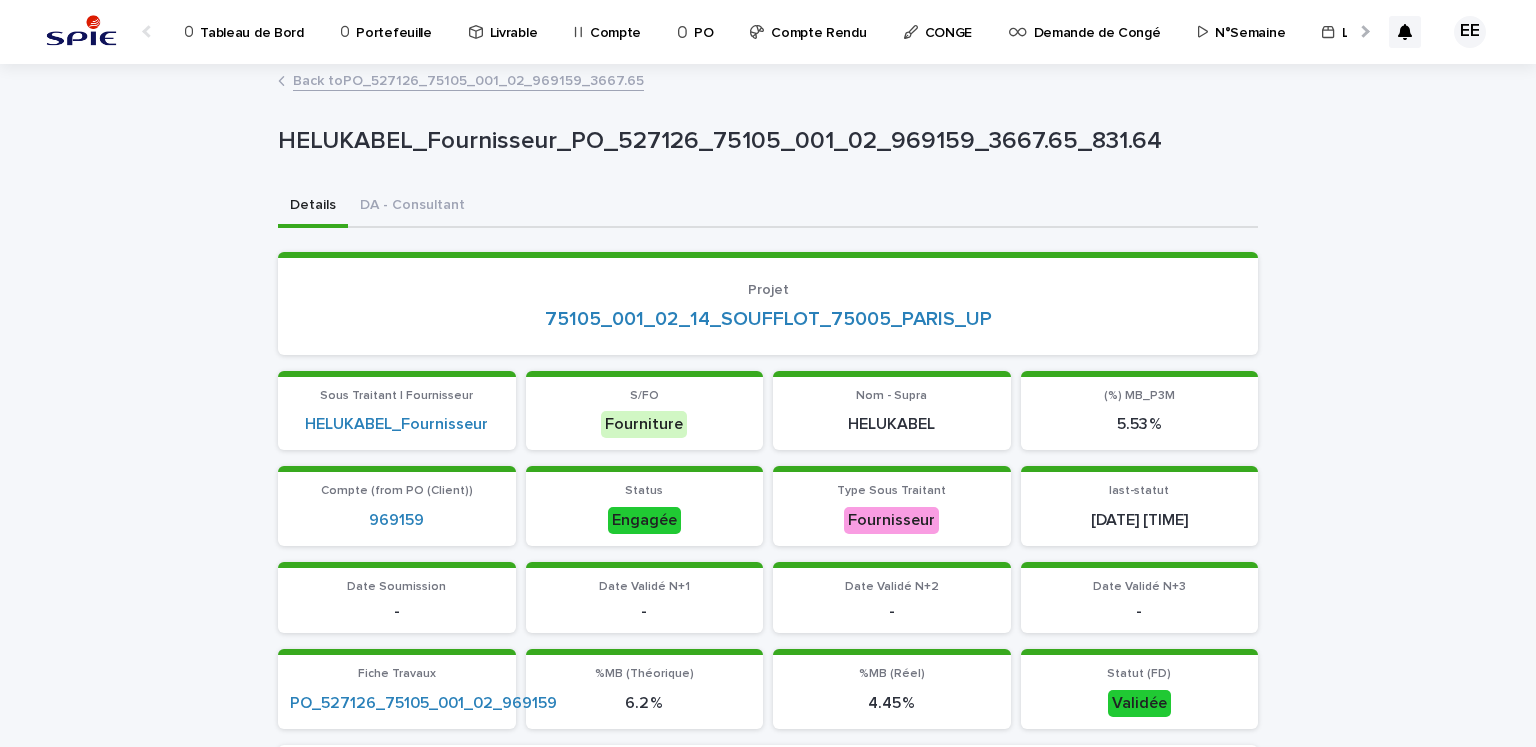 click on "Back to  PO_527126_75105_001_02_969159_3667.65" at bounding box center [468, 79] 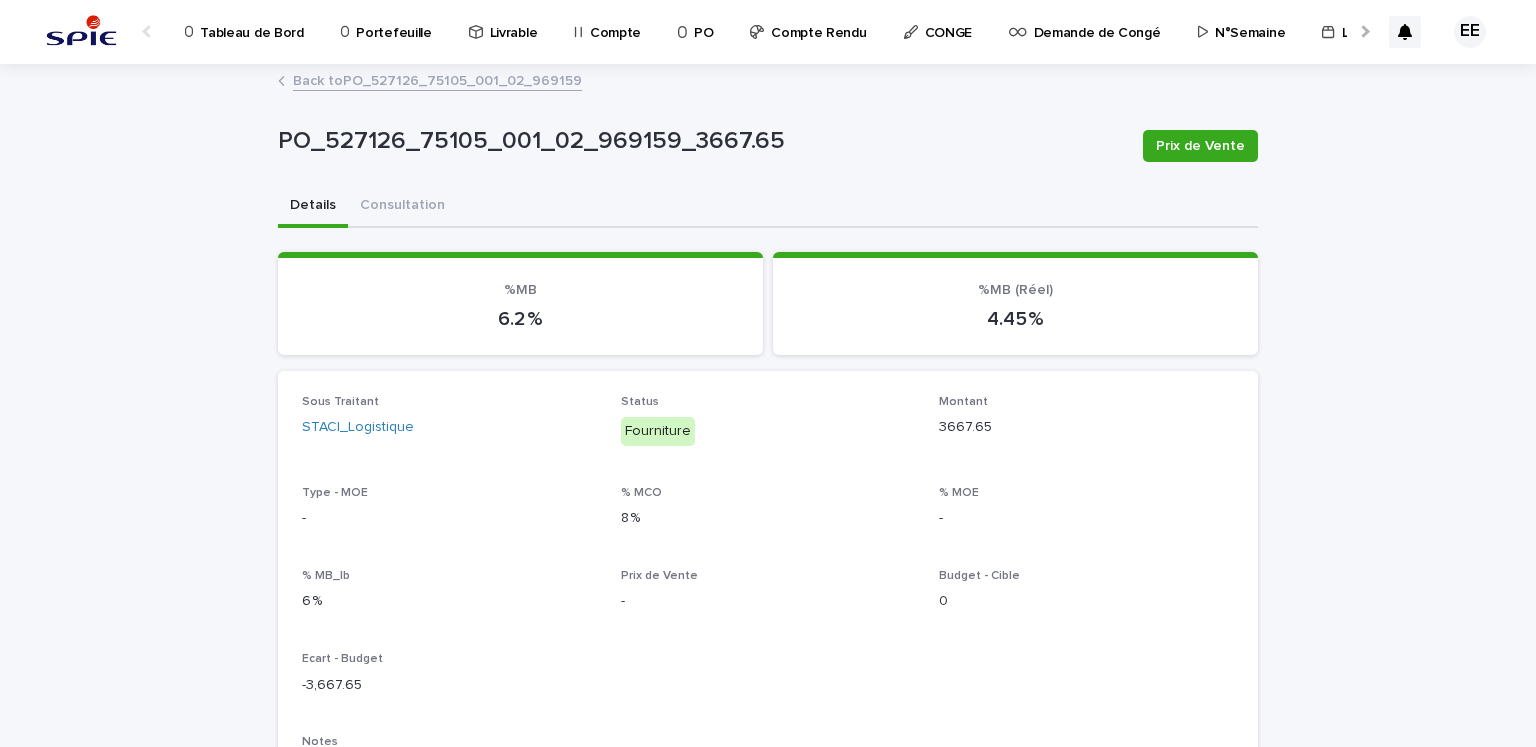 click on "Back to  PO_527126_75105_001_02_969159" at bounding box center (437, 79) 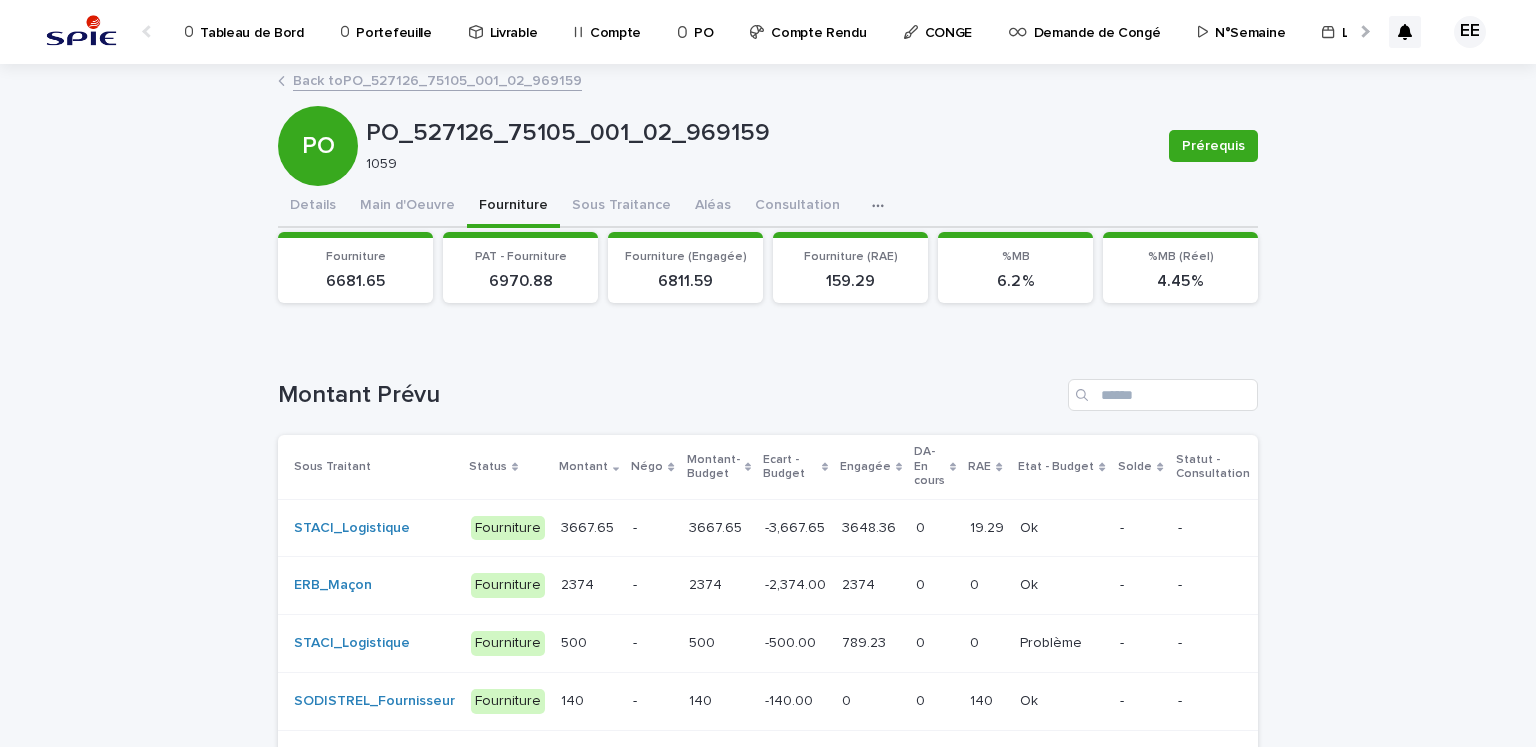 click on "Back to  PO_527126_75105_001_02_969159" at bounding box center [437, 79] 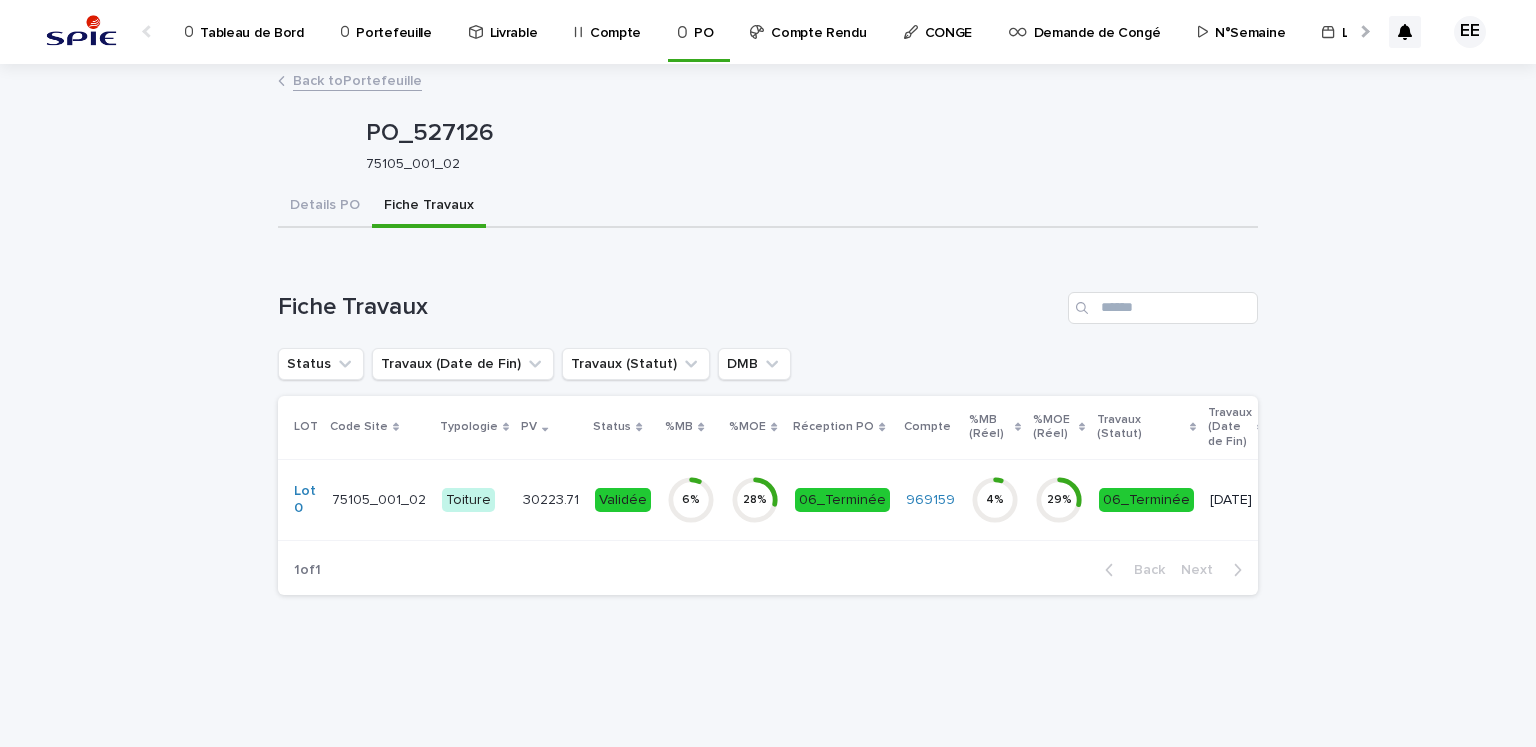 click on "Back to  Portefeuille" at bounding box center [357, 79] 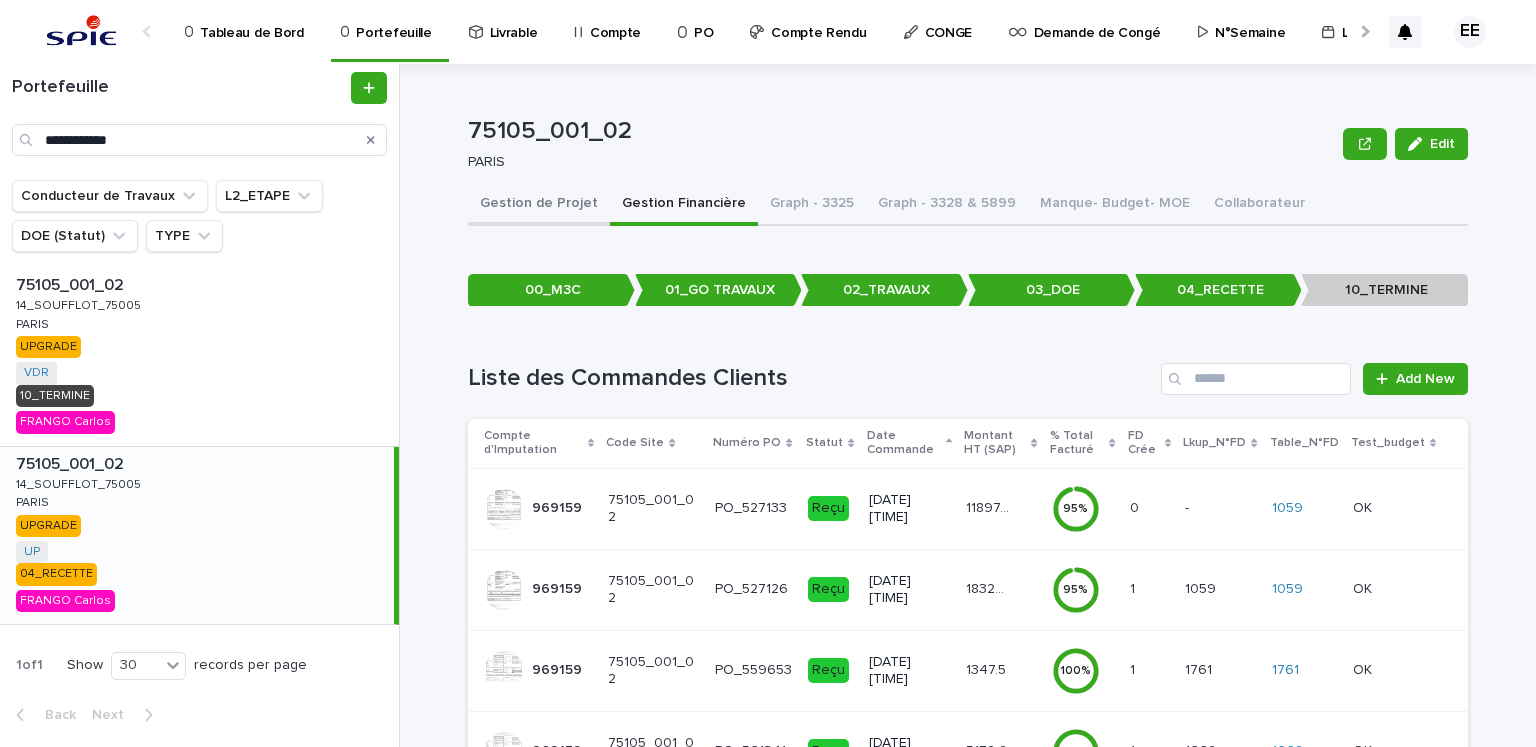 click on "Gestion de Projet" at bounding box center [539, 205] 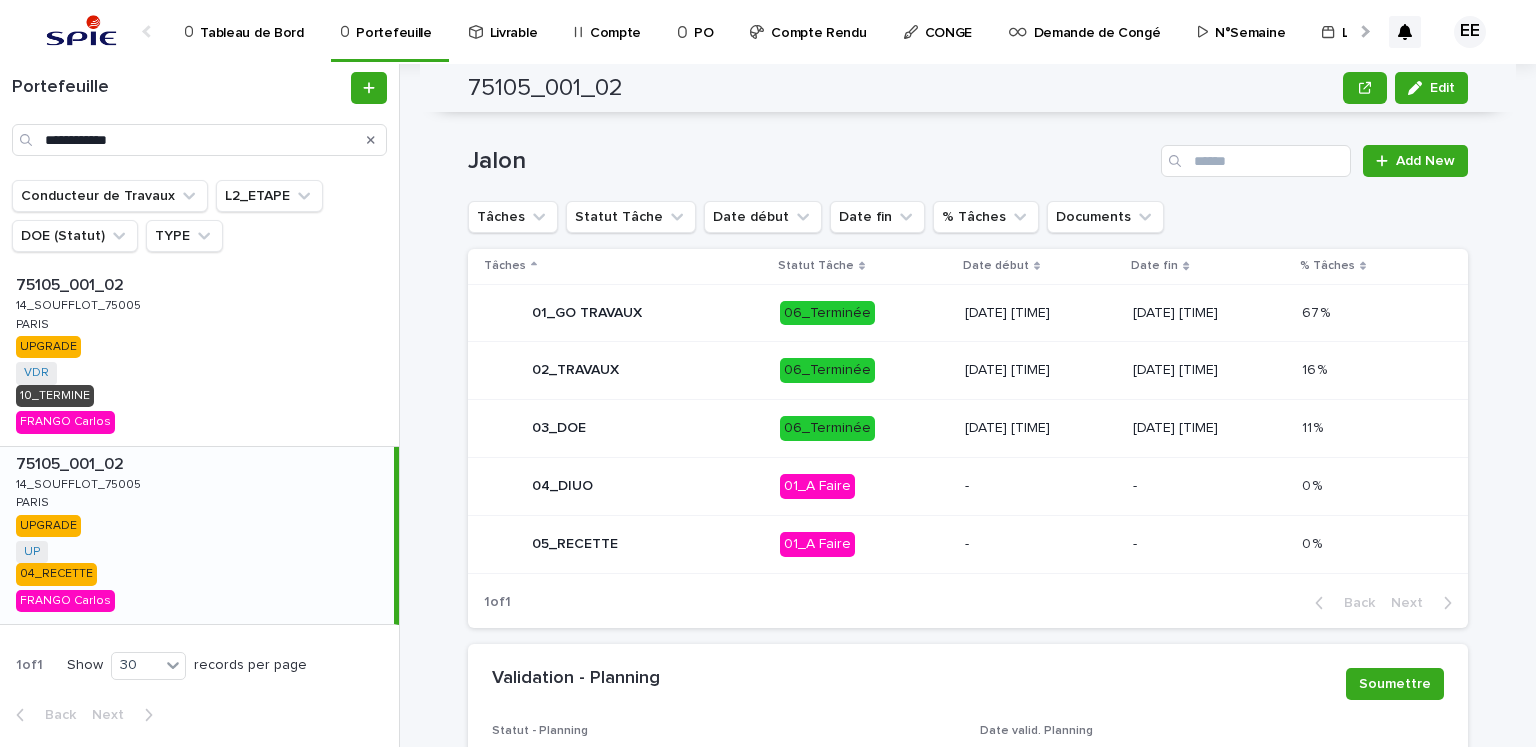 scroll, scrollTop: 893, scrollLeft: 0, axis: vertical 